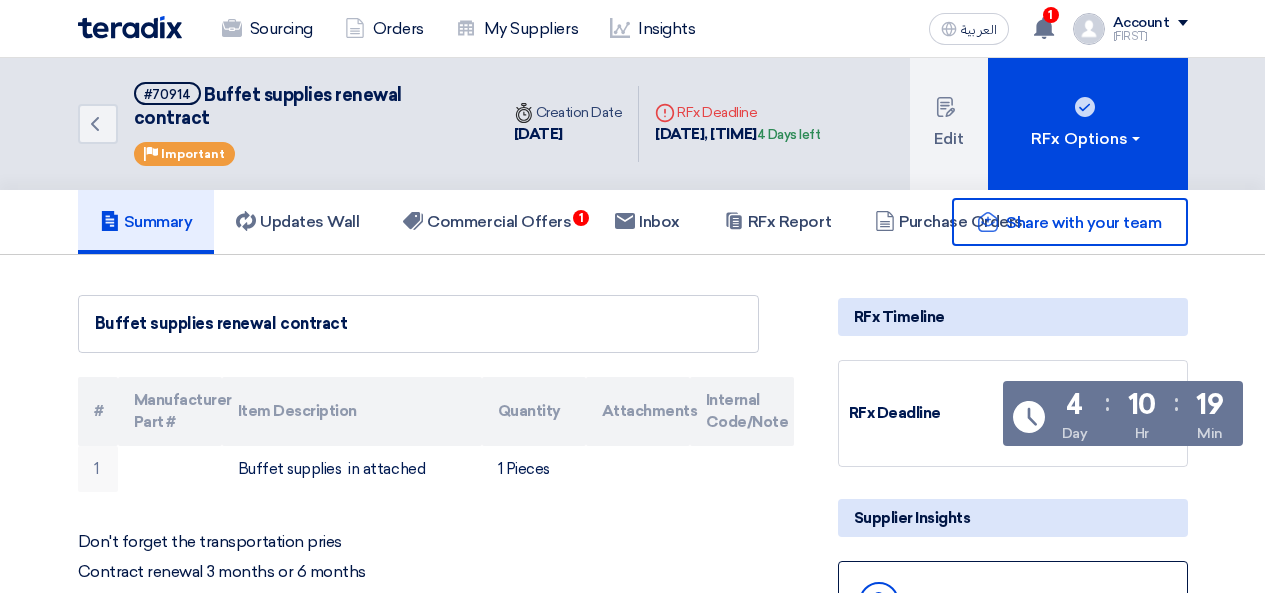 scroll, scrollTop: 0, scrollLeft: 0, axis: both 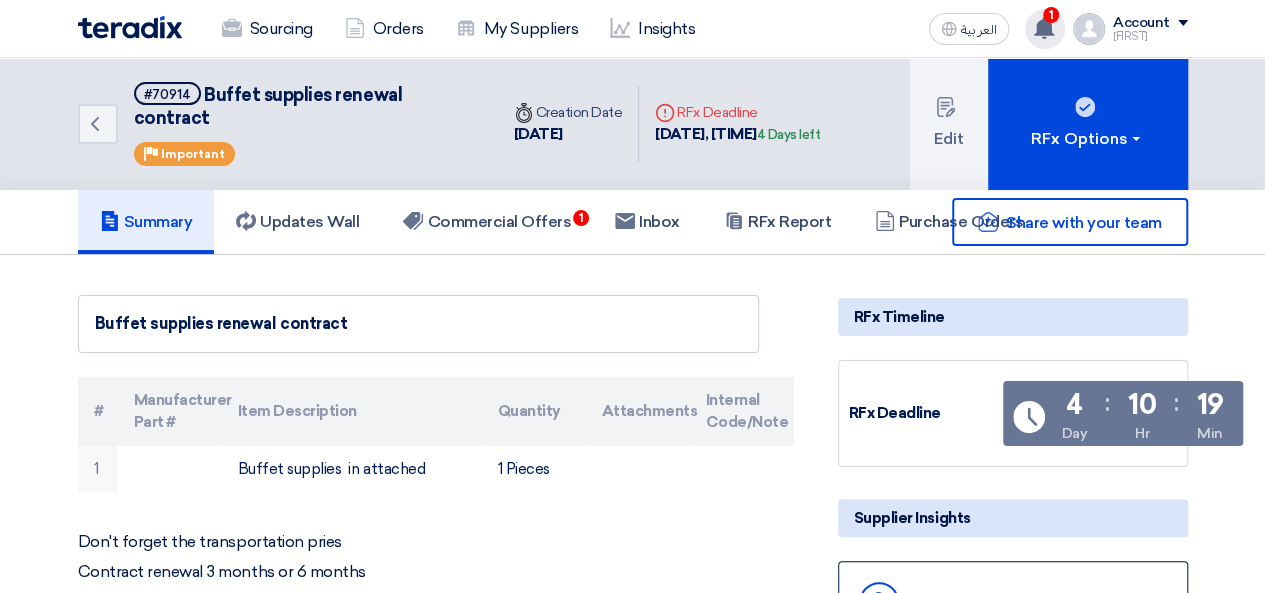 click 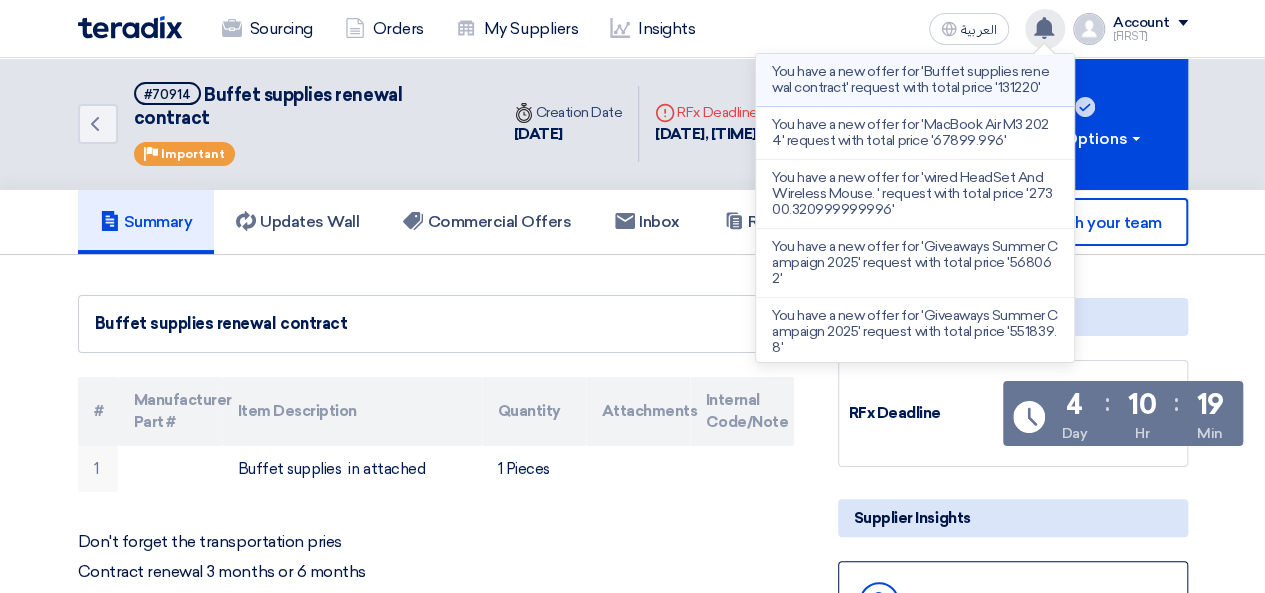 click on "You have a new offer for 'Buffet supplies renewal contract' request with total price '131220'" 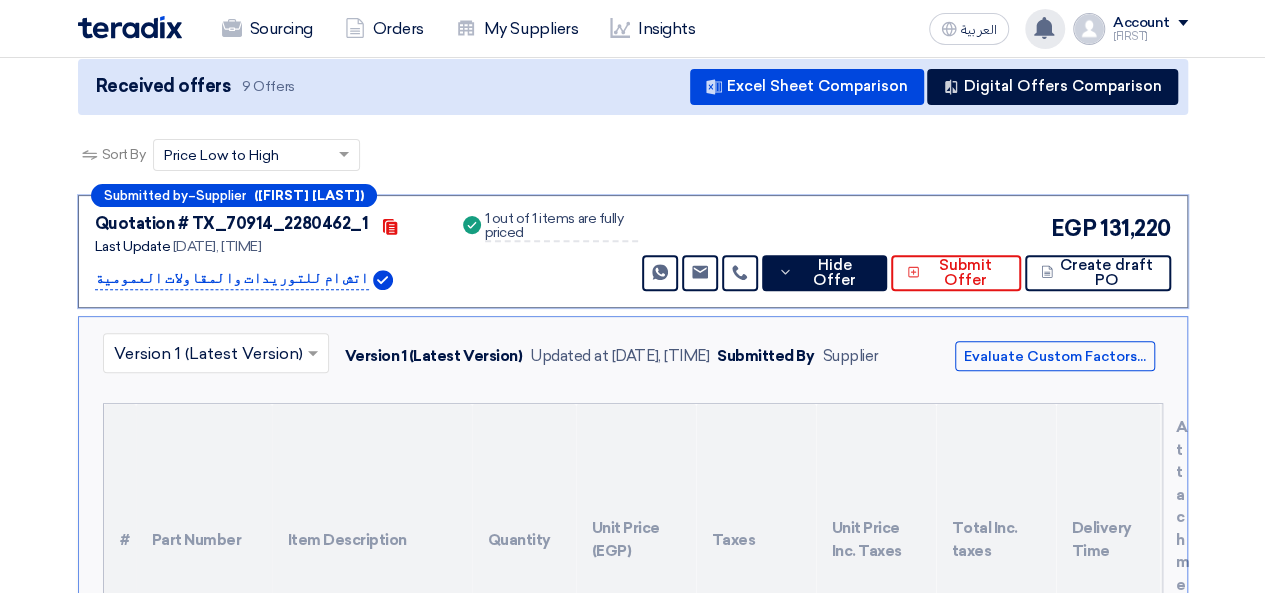 scroll, scrollTop: 203, scrollLeft: 0, axis: vertical 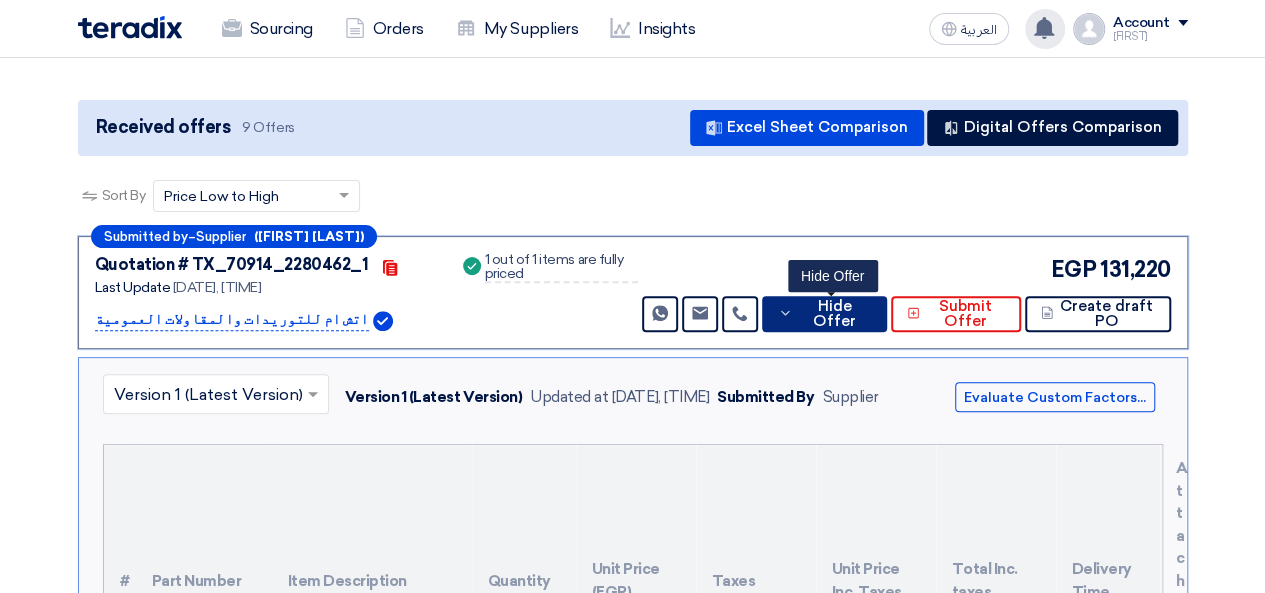 click on "Hide Offer" at bounding box center (835, 314) 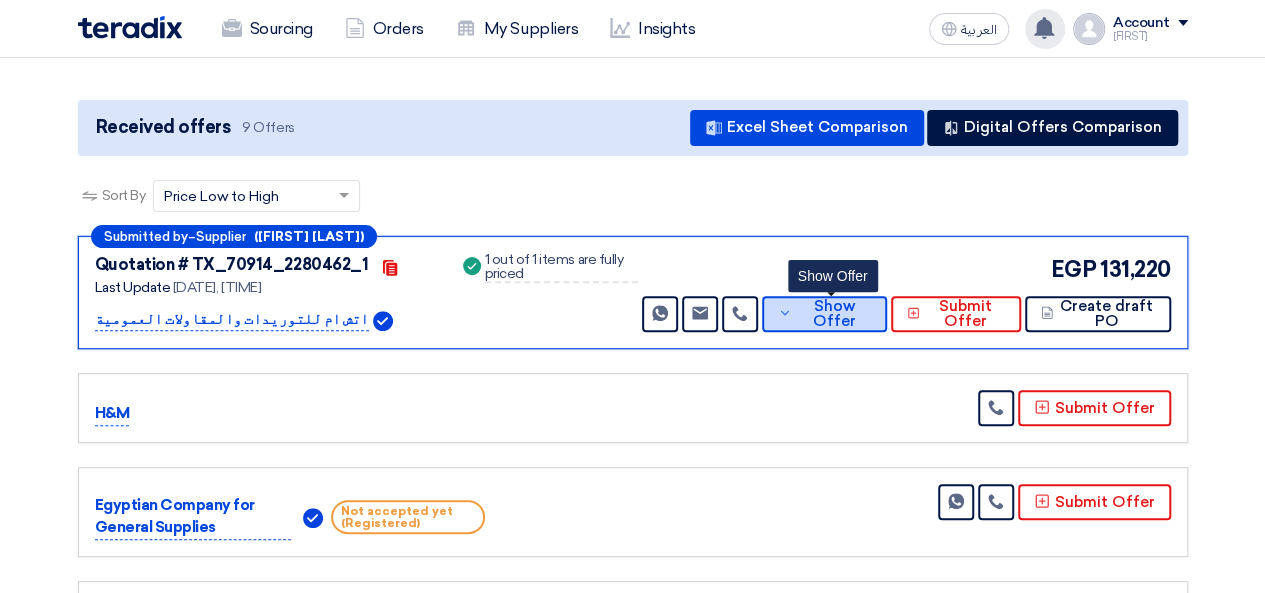click on "Show Offer" at bounding box center [834, 314] 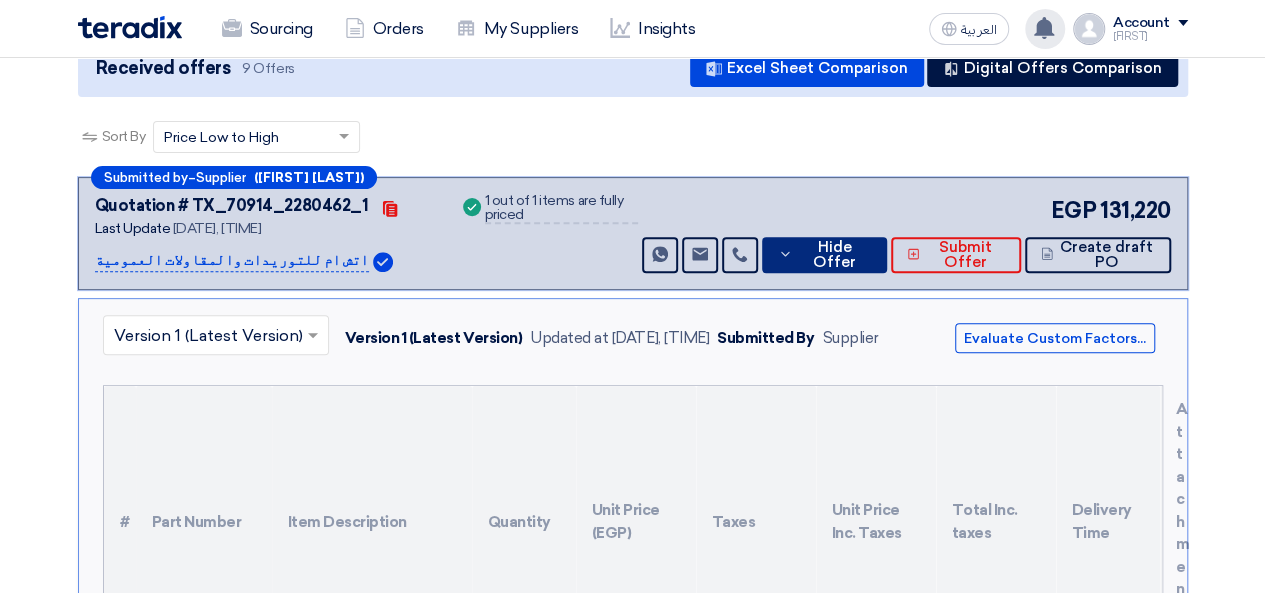 scroll, scrollTop: 303, scrollLeft: 0, axis: vertical 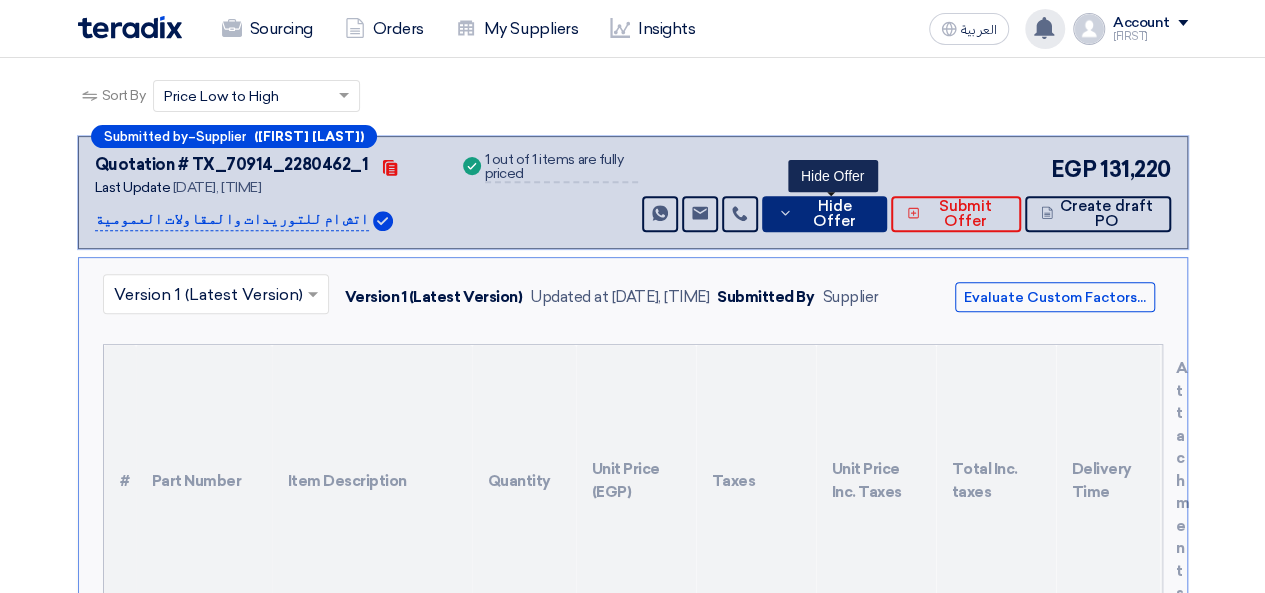 click on "Hide Offer" at bounding box center [835, 214] 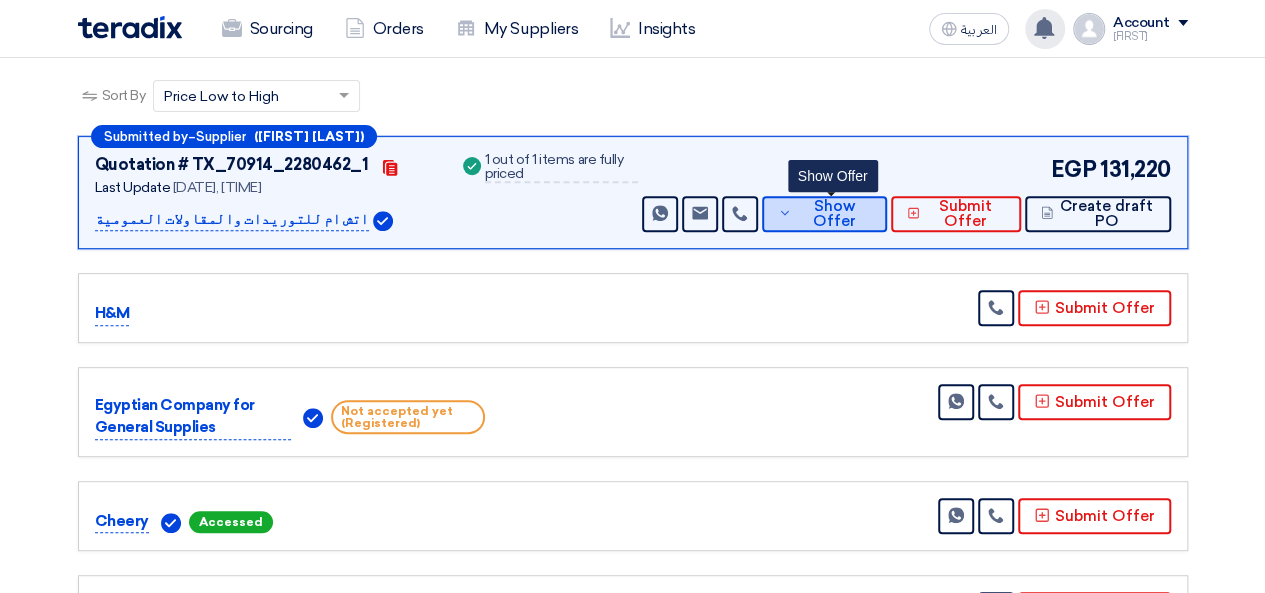 click on "Show Offer" at bounding box center (834, 214) 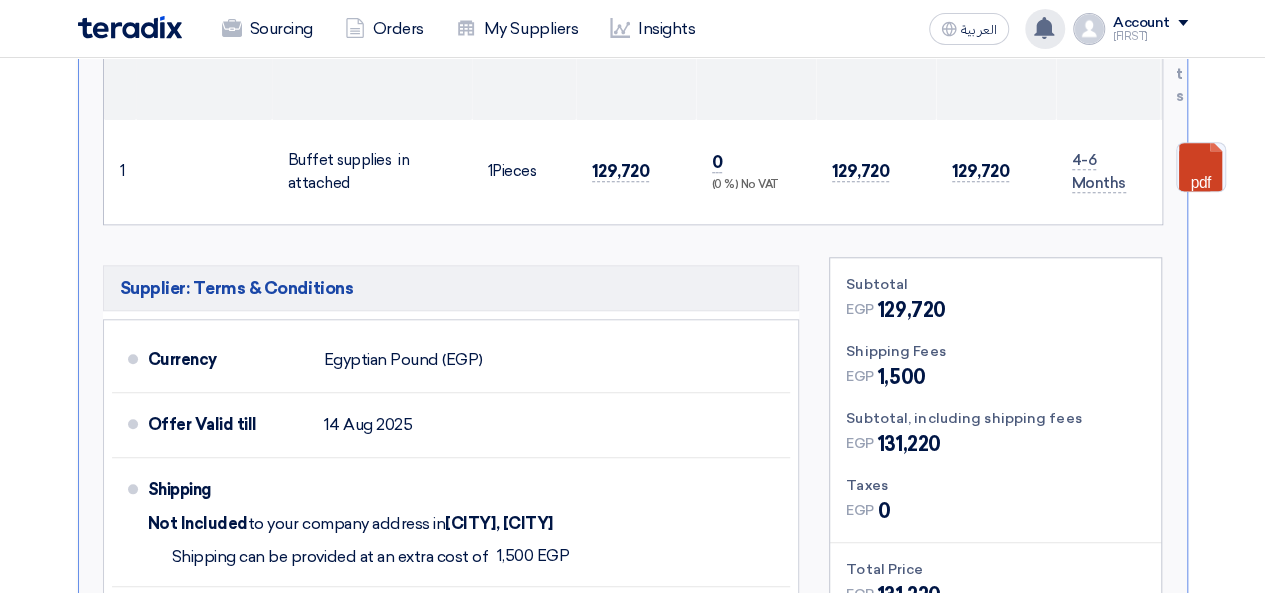 scroll, scrollTop: 803, scrollLeft: 0, axis: vertical 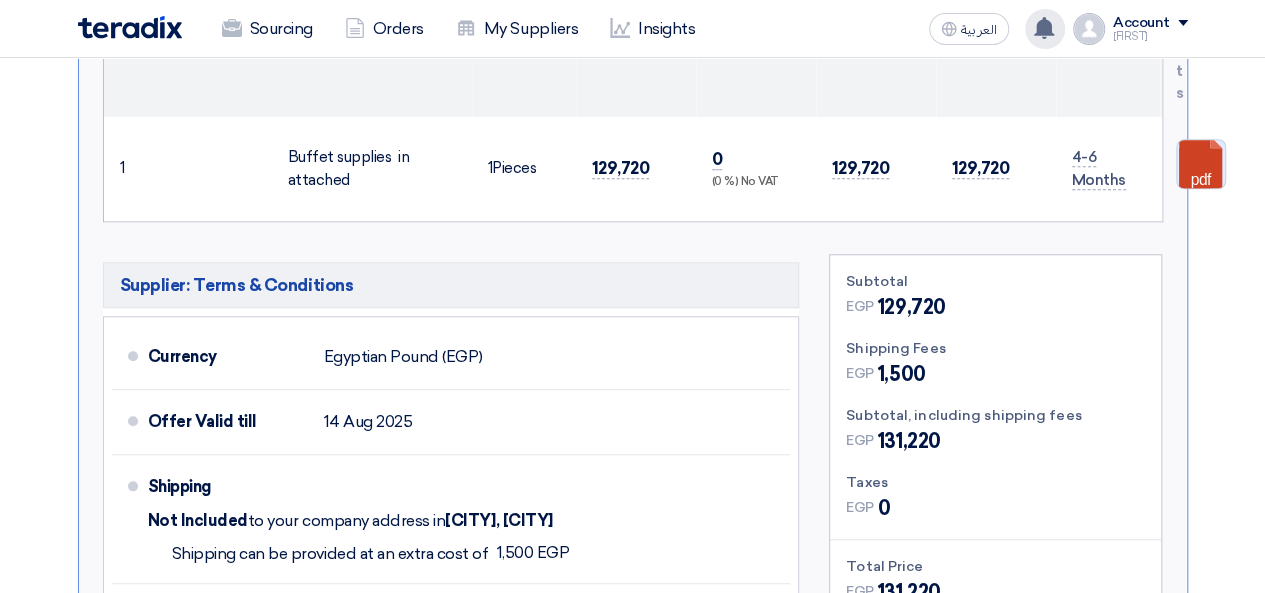 click at bounding box center [1257, 200] 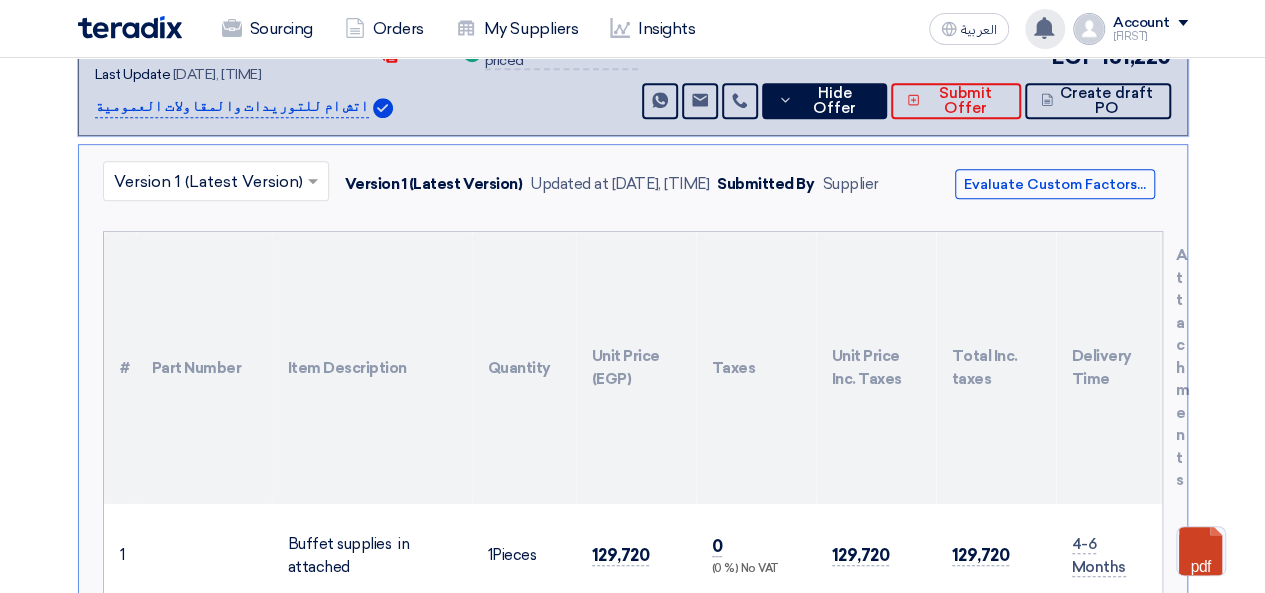 scroll, scrollTop: 303, scrollLeft: 0, axis: vertical 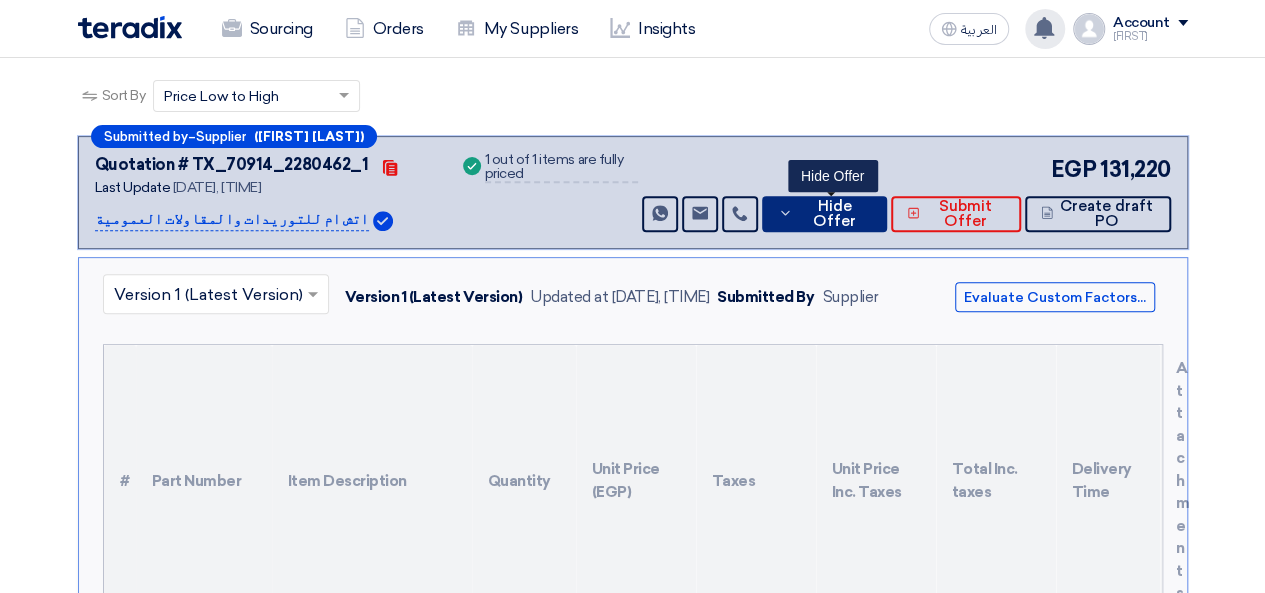 click on "Hide Offer" at bounding box center [835, 214] 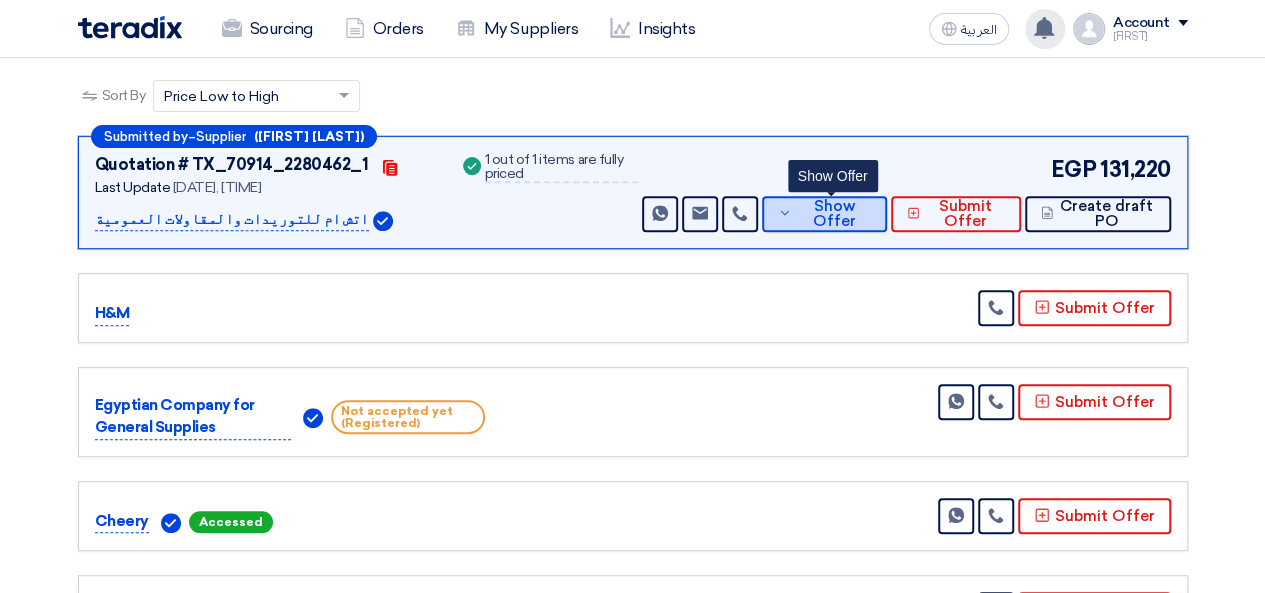 click on "Show Offer" at bounding box center (834, 214) 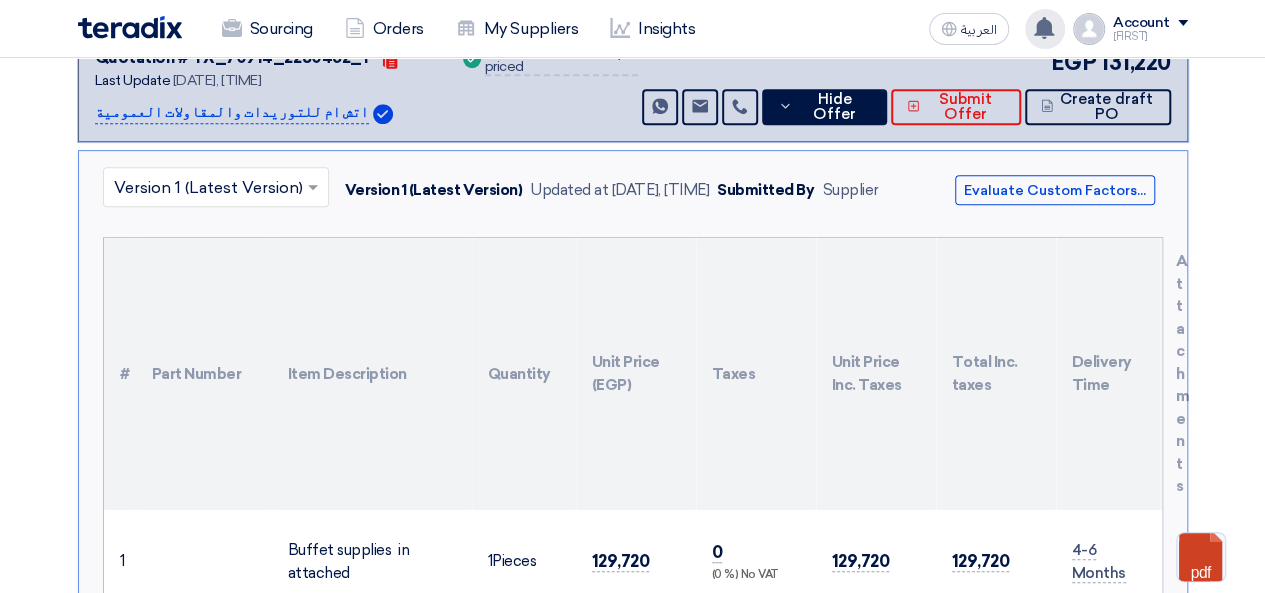 scroll, scrollTop: 403, scrollLeft: 0, axis: vertical 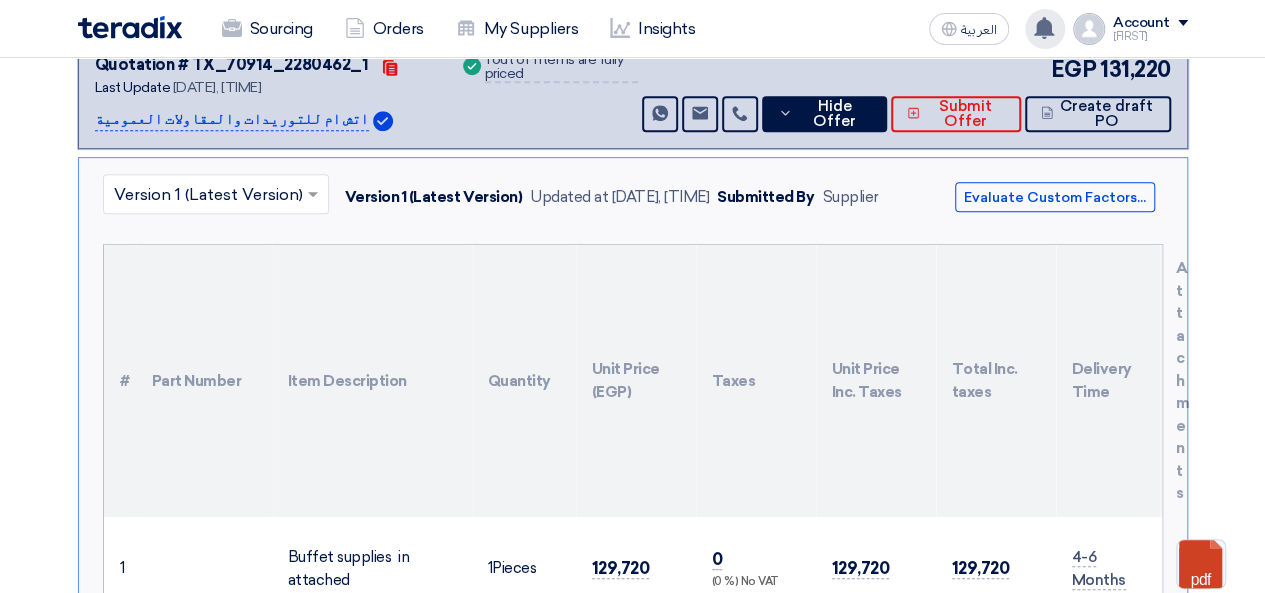 click on "Unit Price (EGP)" at bounding box center (636, 381) 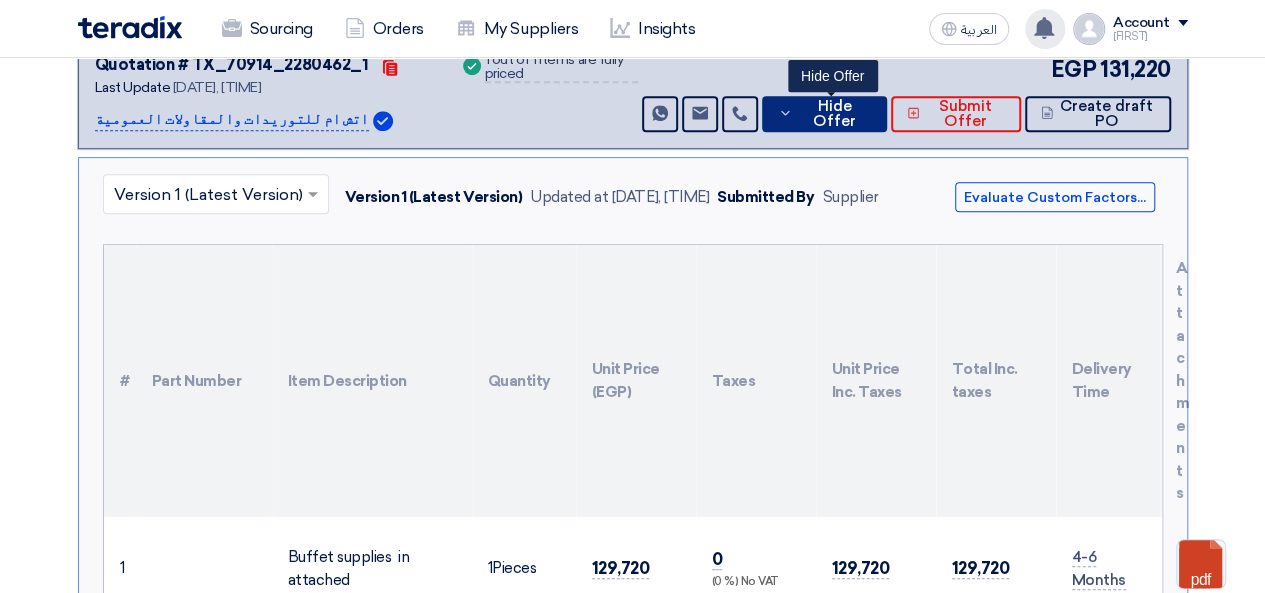 click on "Hide Offer" at bounding box center [835, 114] 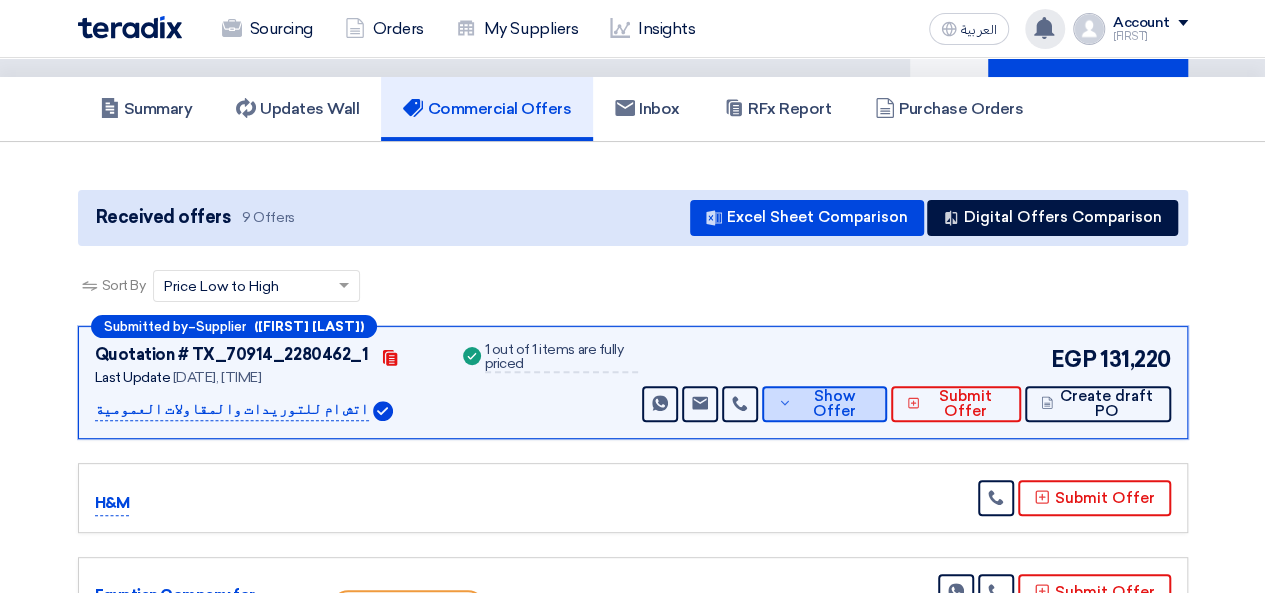 scroll, scrollTop: 100, scrollLeft: 0, axis: vertical 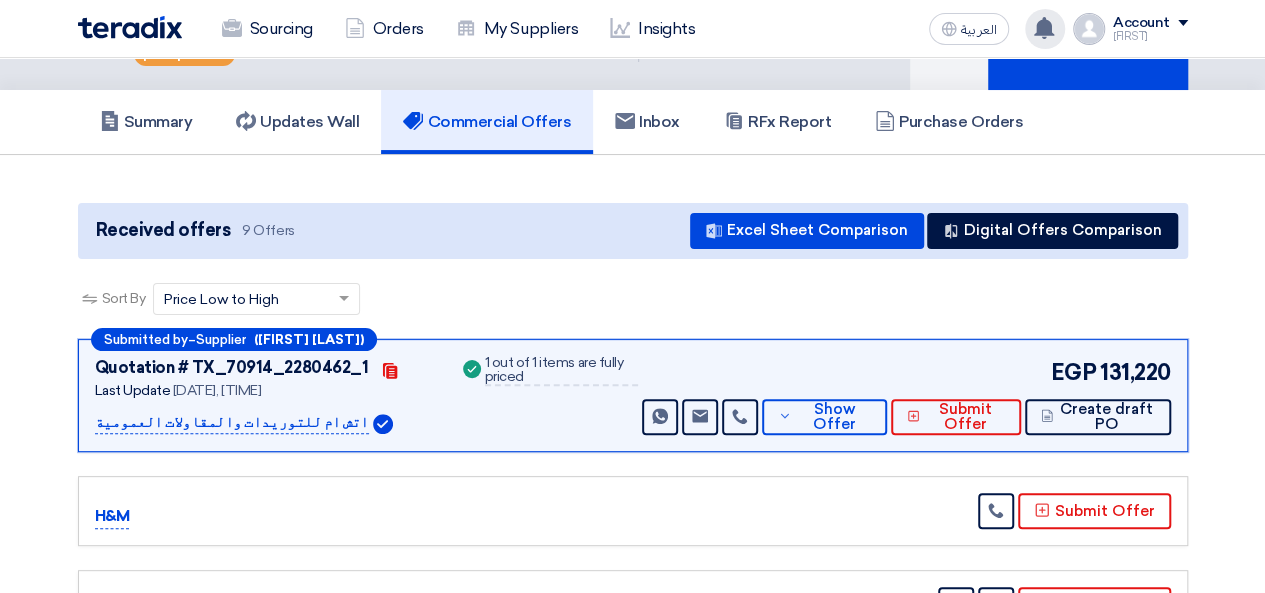 click on "Submitted by
–
Supplier
(Hisham Amin)
Quotation #
TX_70914_2280462_1
Contacts
Last Update
5 Aug 2025, 2:36 PM" at bounding box center [633, 395] 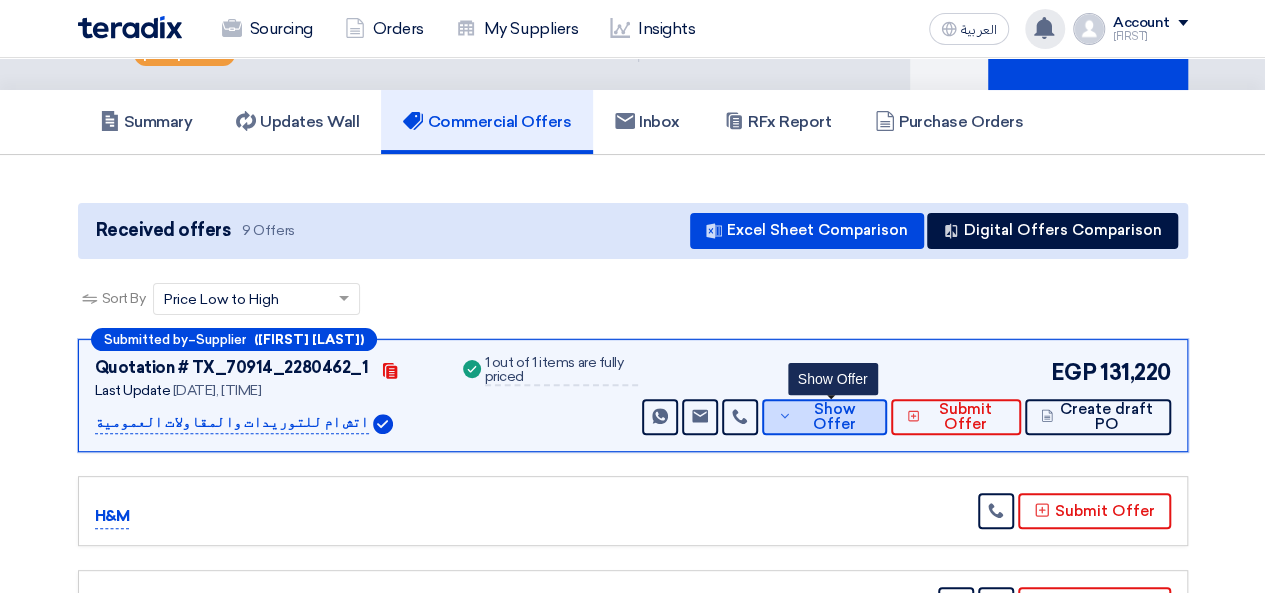 click on "Show Offer" at bounding box center (834, 417) 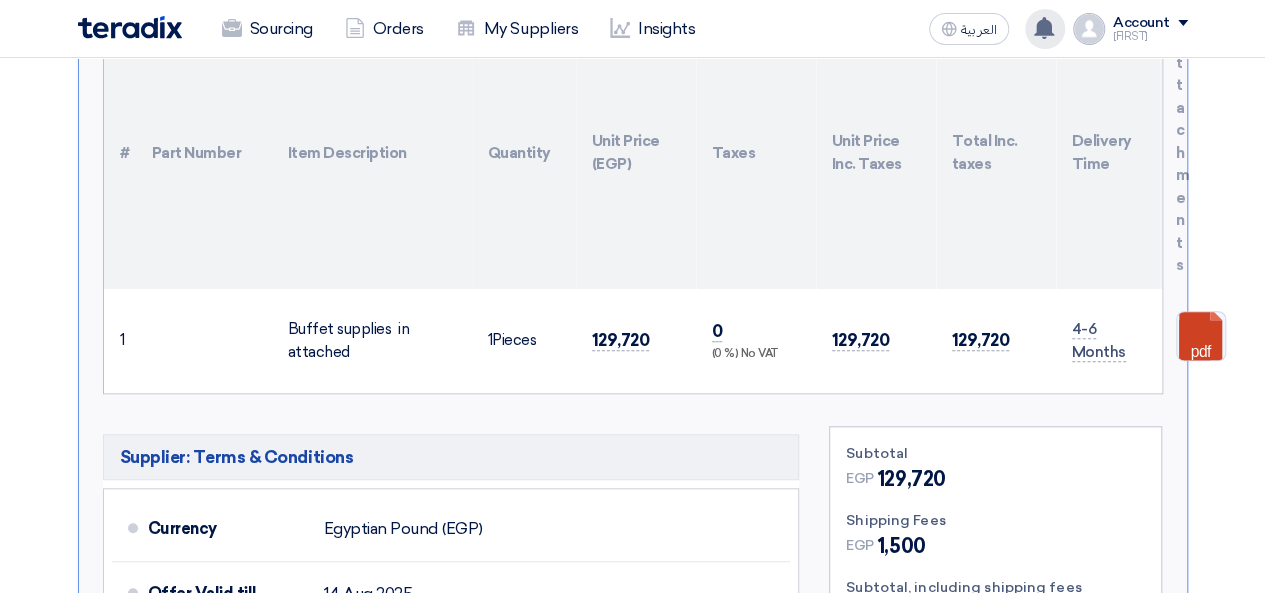 scroll, scrollTop: 600, scrollLeft: 0, axis: vertical 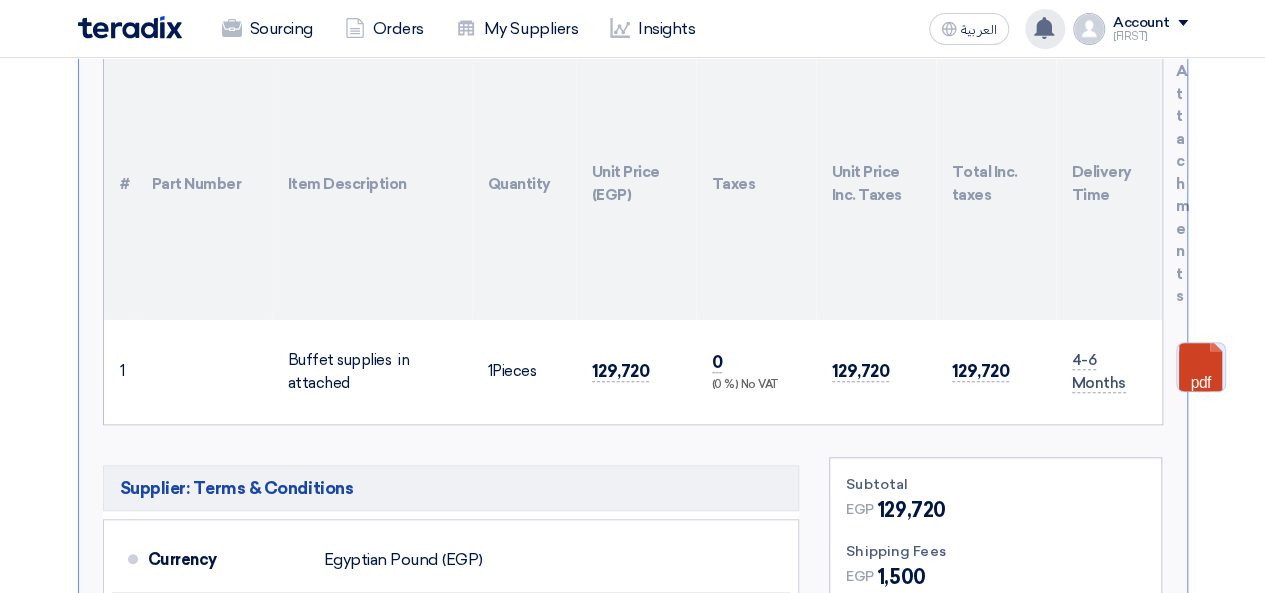 click at bounding box center [1257, 403] 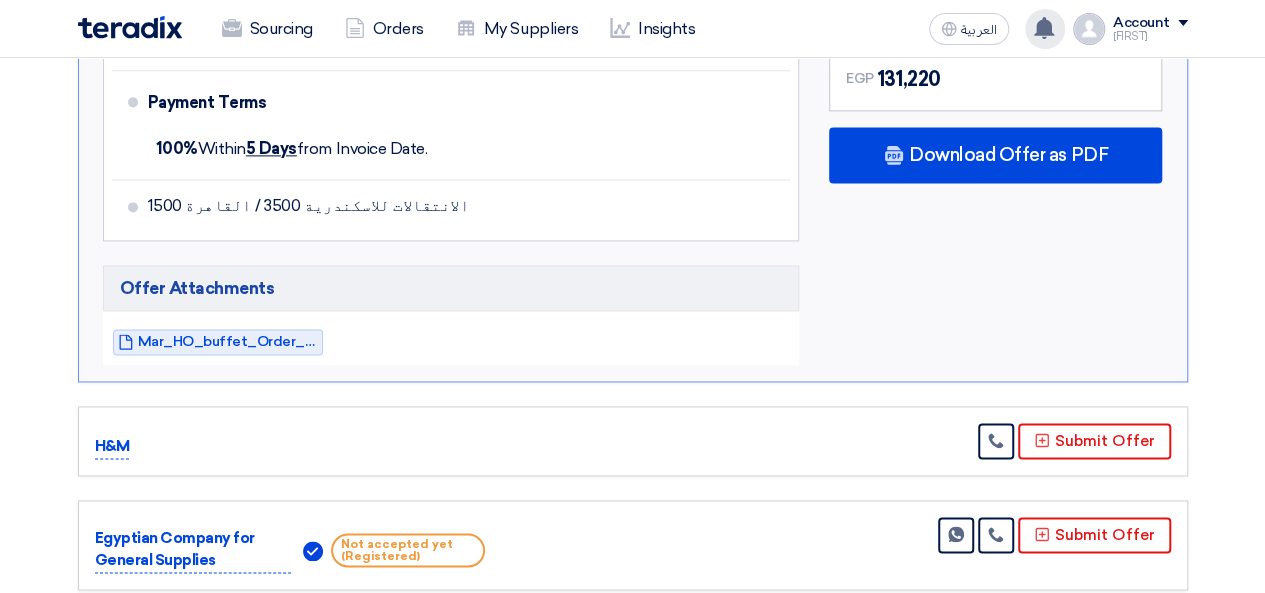 scroll, scrollTop: 1200, scrollLeft: 0, axis: vertical 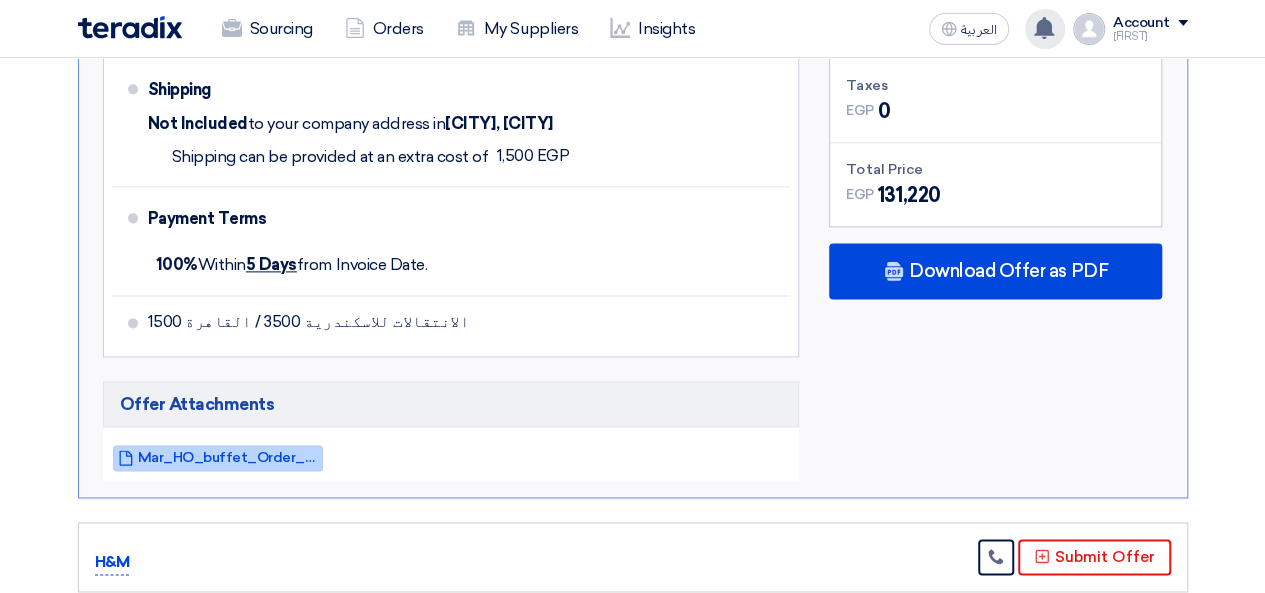 click on "Mar_HO_buffet_Order_1754393569225.pdf" at bounding box center (228, 457) 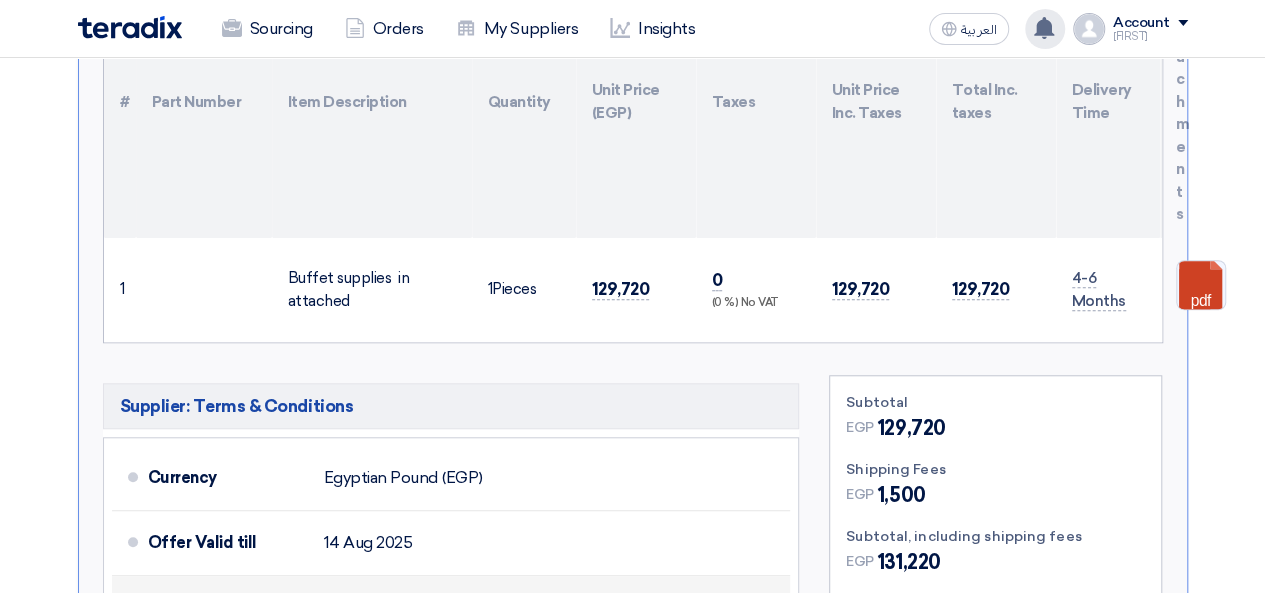 scroll, scrollTop: 600, scrollLeft: 0, axis: vertical 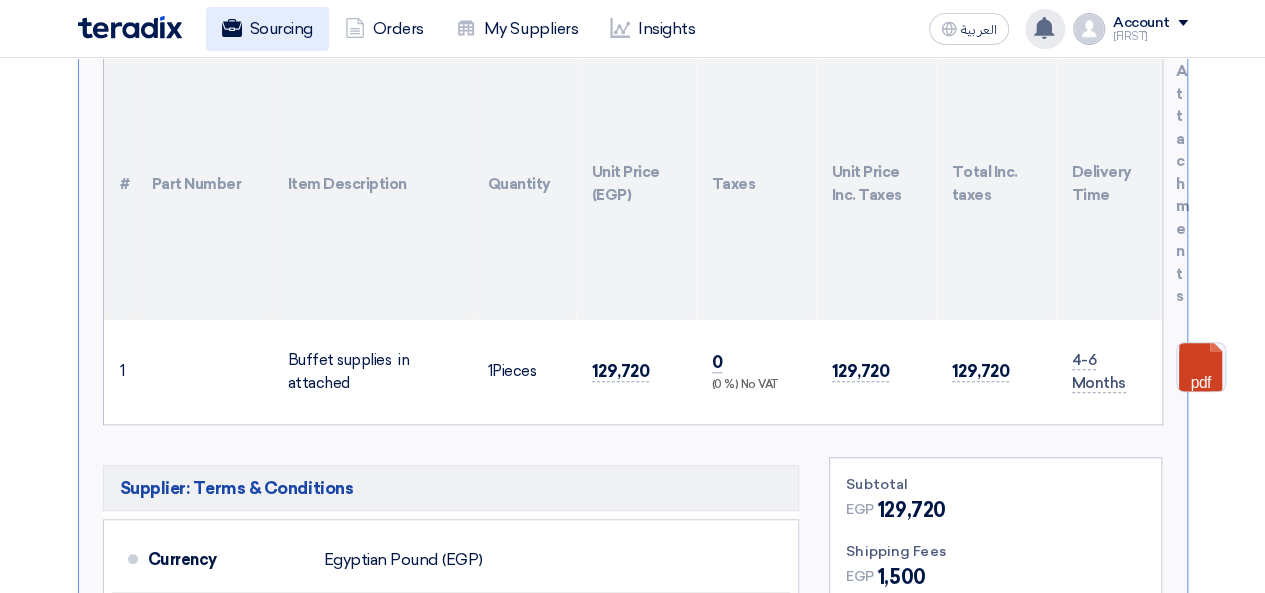 click on "Sourcing" 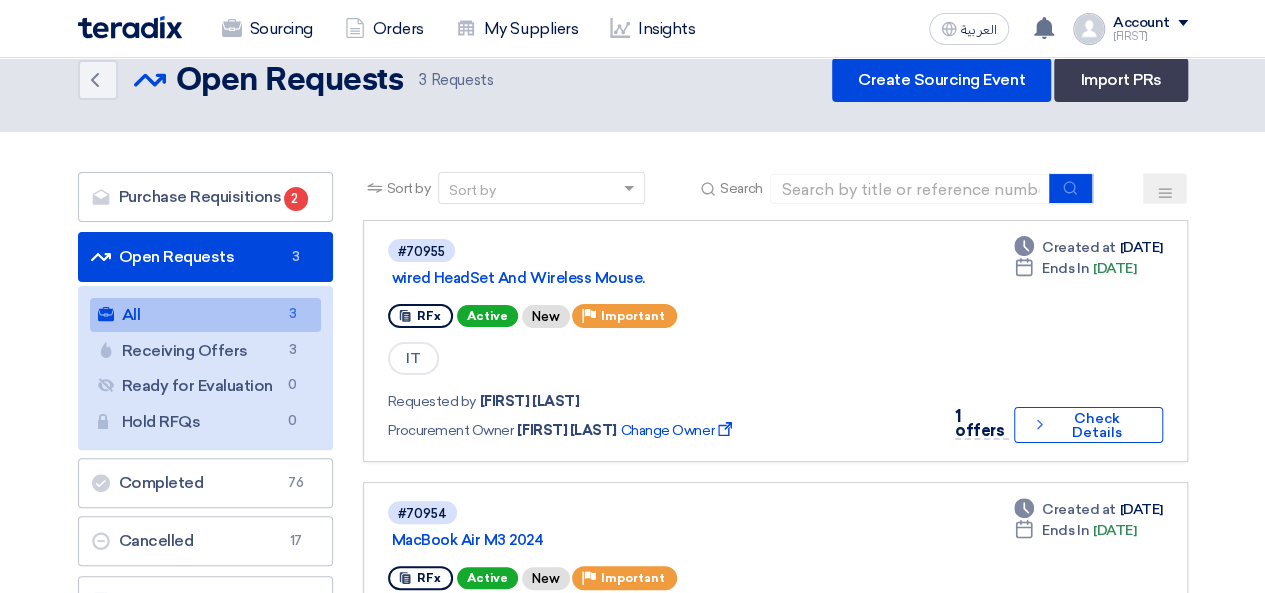 scroll, scrollTop: 0, scrollLeft: 0, axis: both 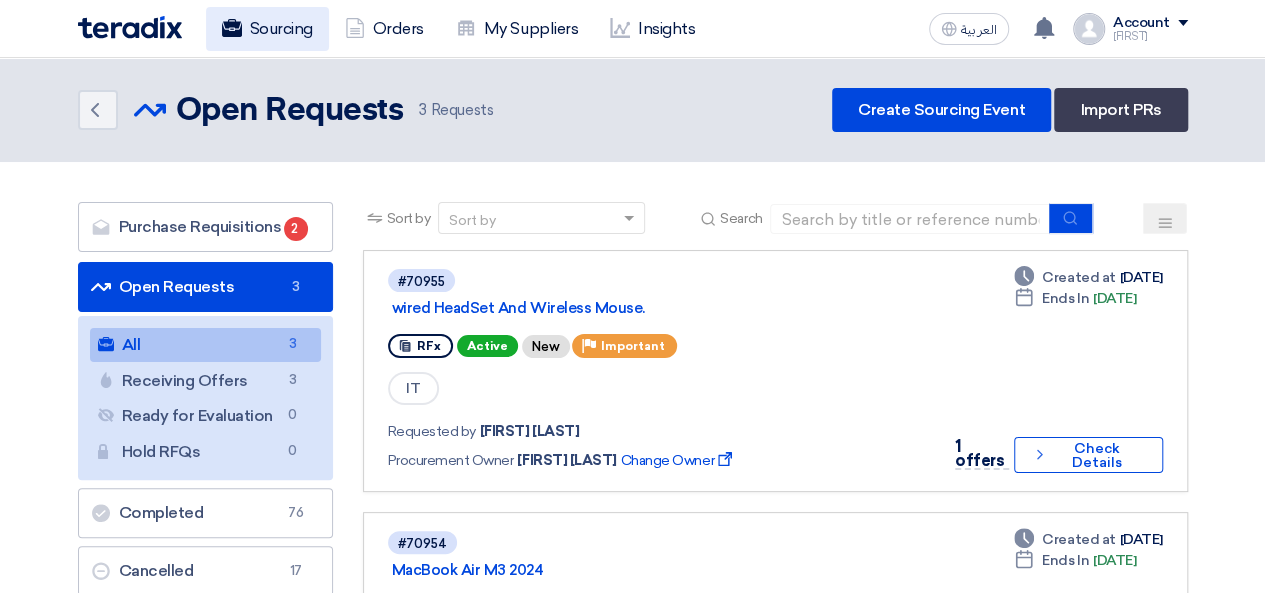 click 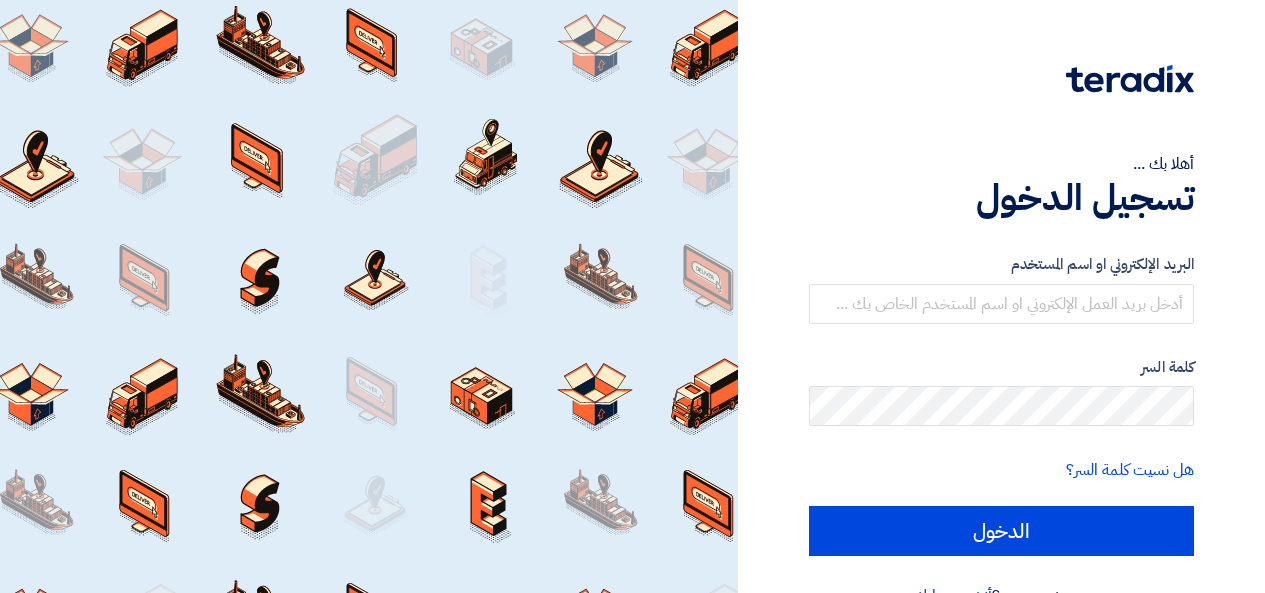 scroll, scrollTop: 0, scrollLeft: 0, axis: both 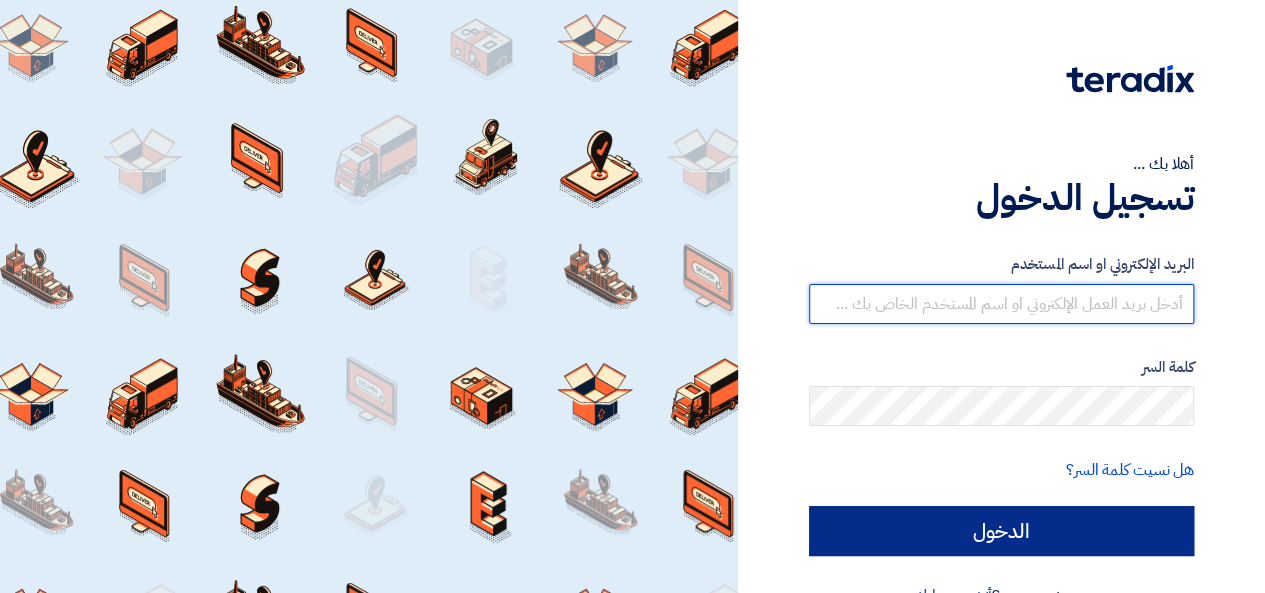 type on "[EMAIL]" 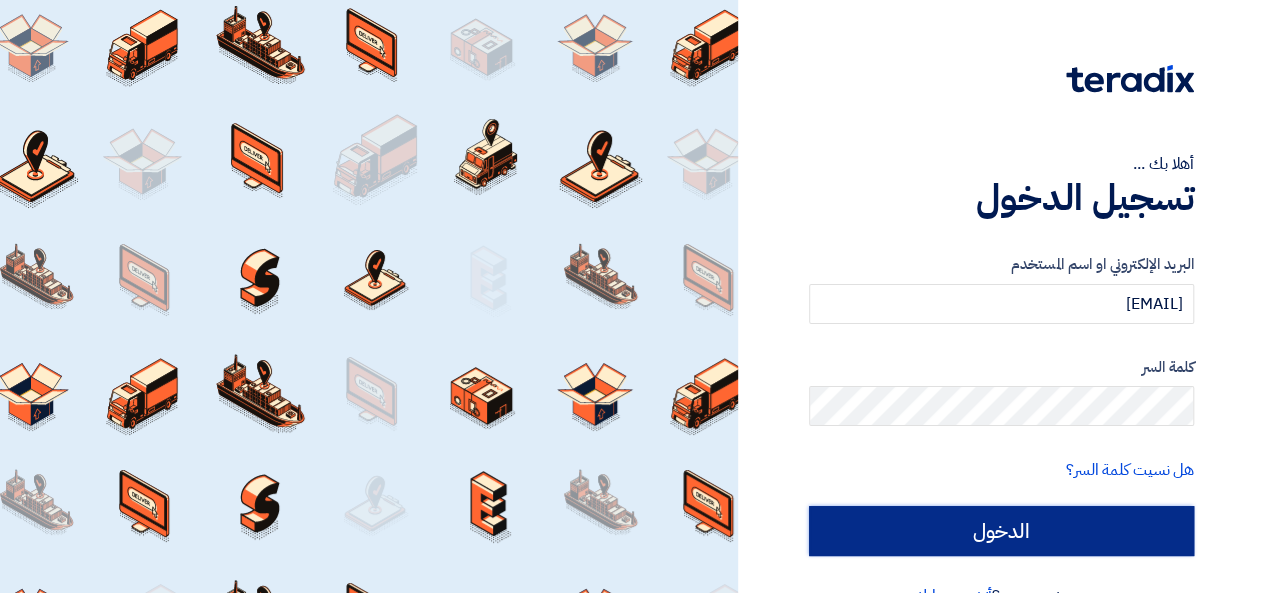 click on "الدخول" 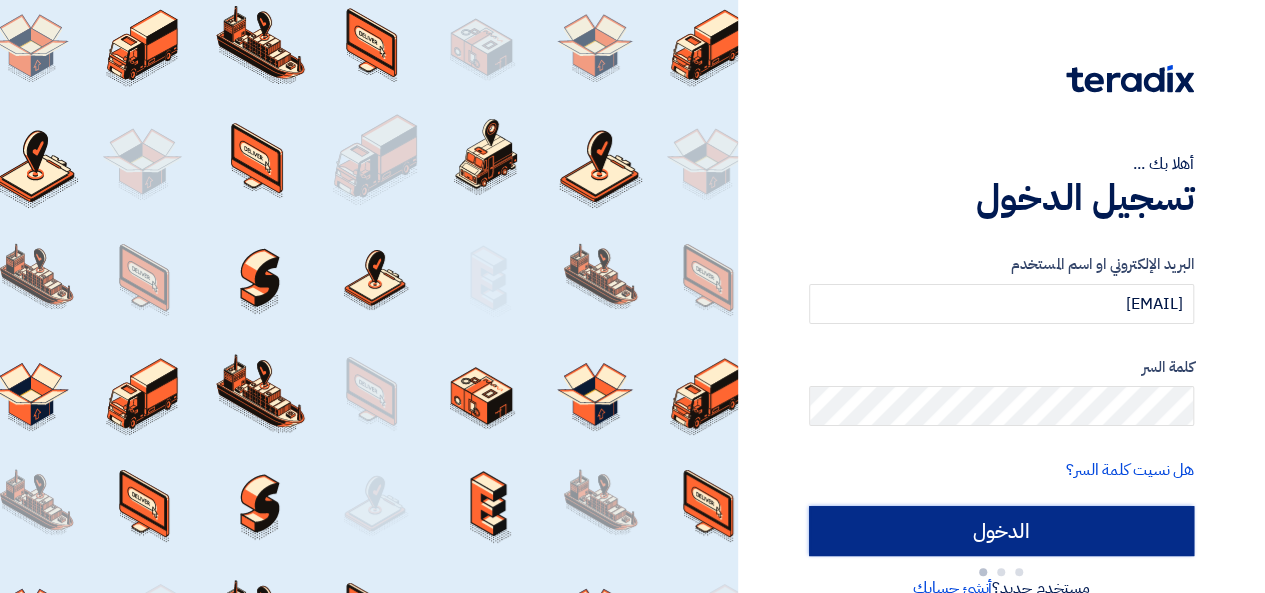 type on "Sign in" 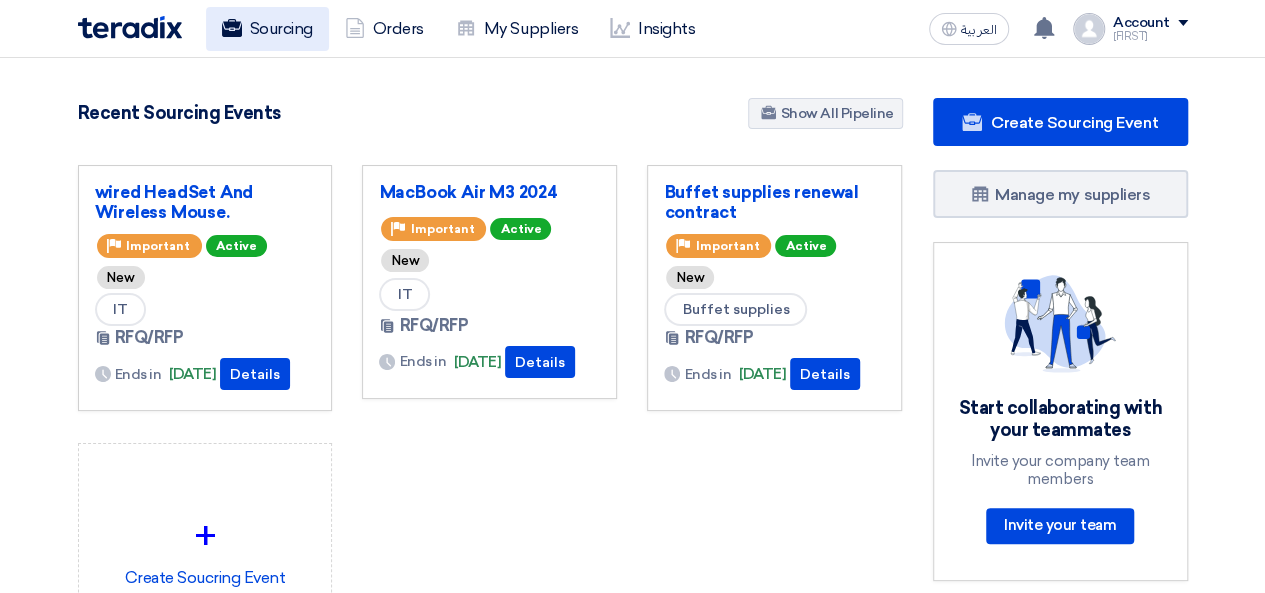click 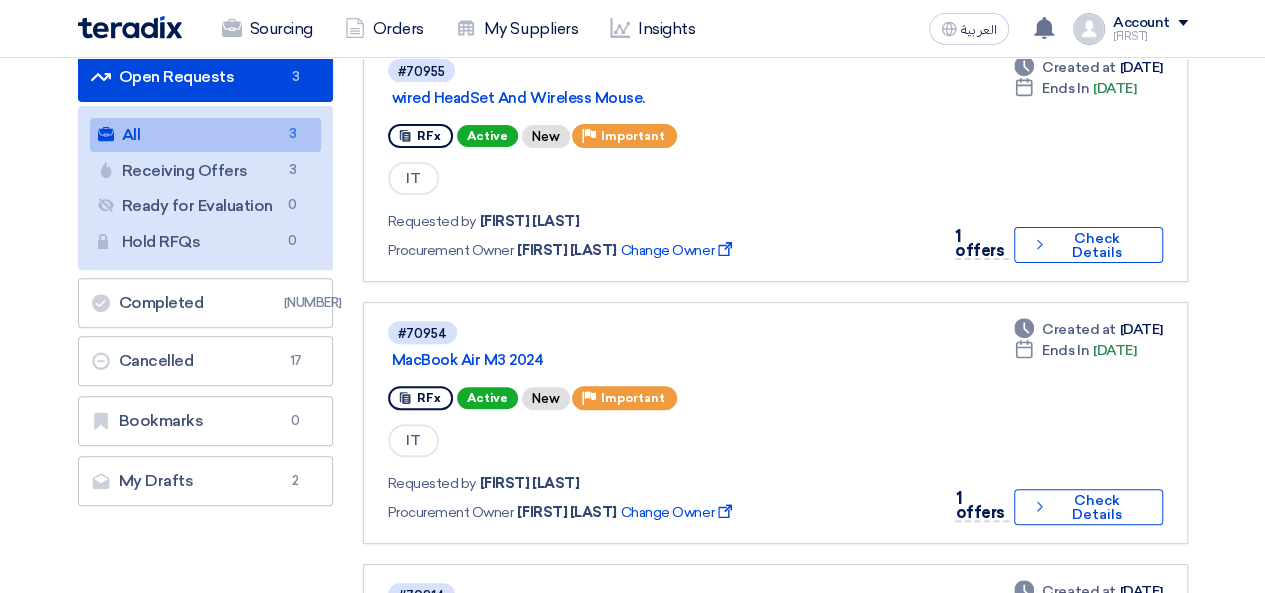 scroll, scrollTop: 100, scrollLeft: 0, axis: vertical 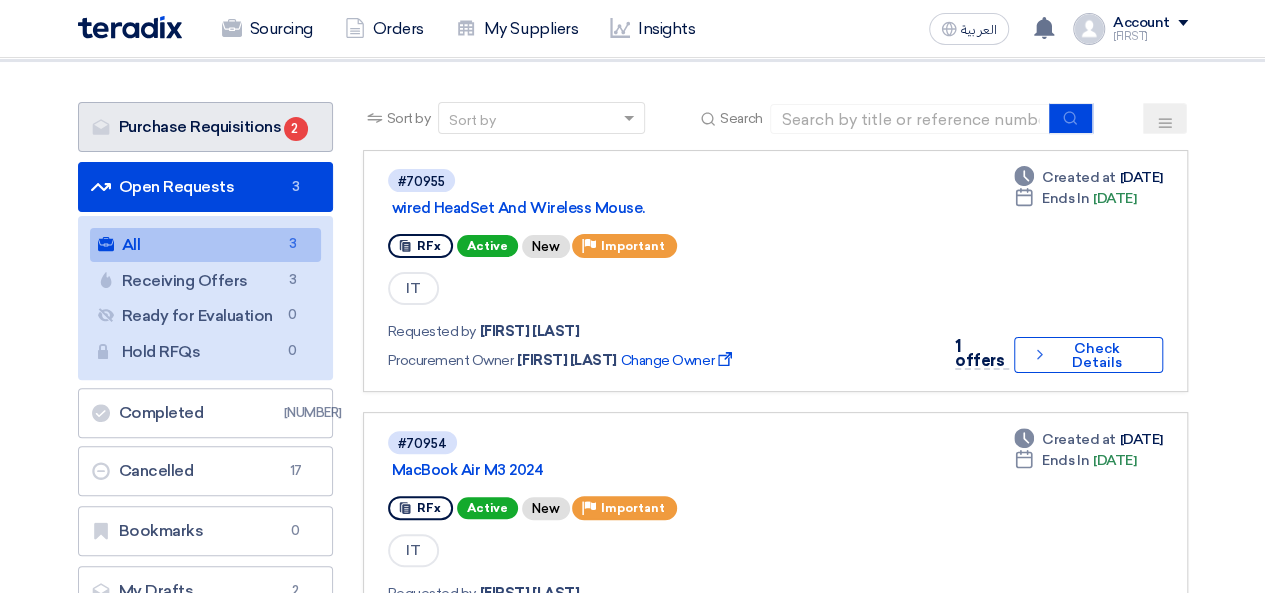 click on "Purchase Requisitions
Purchase Requisitions
2" 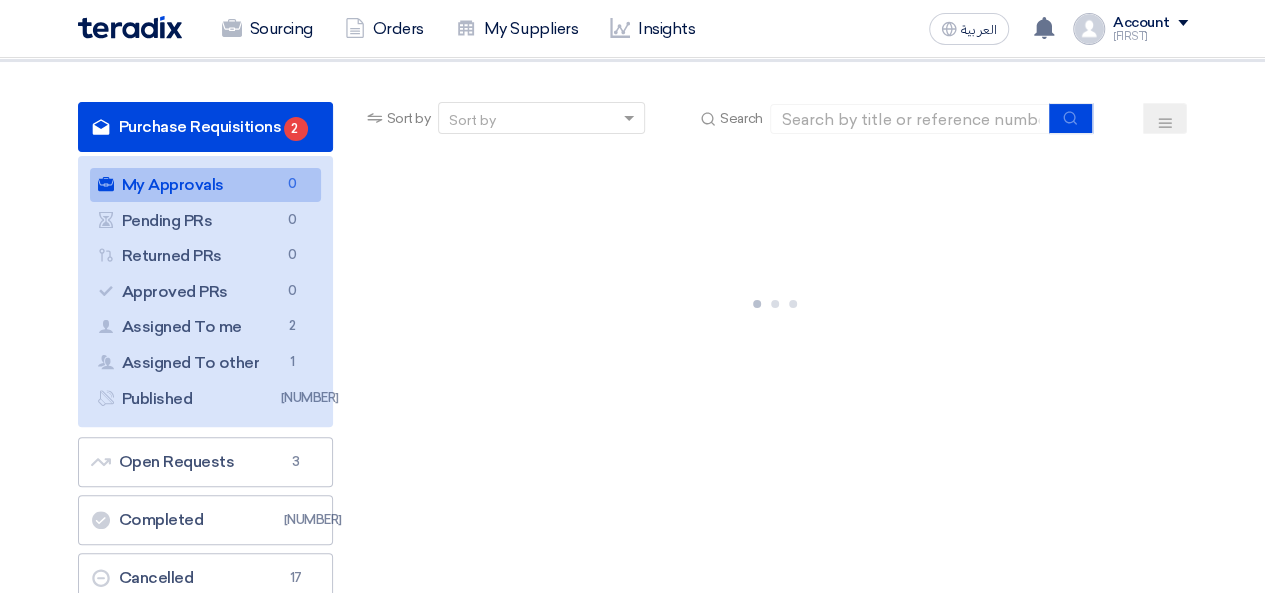 scroll, scrollTop: 0, scrollLeft: 0, axis: both 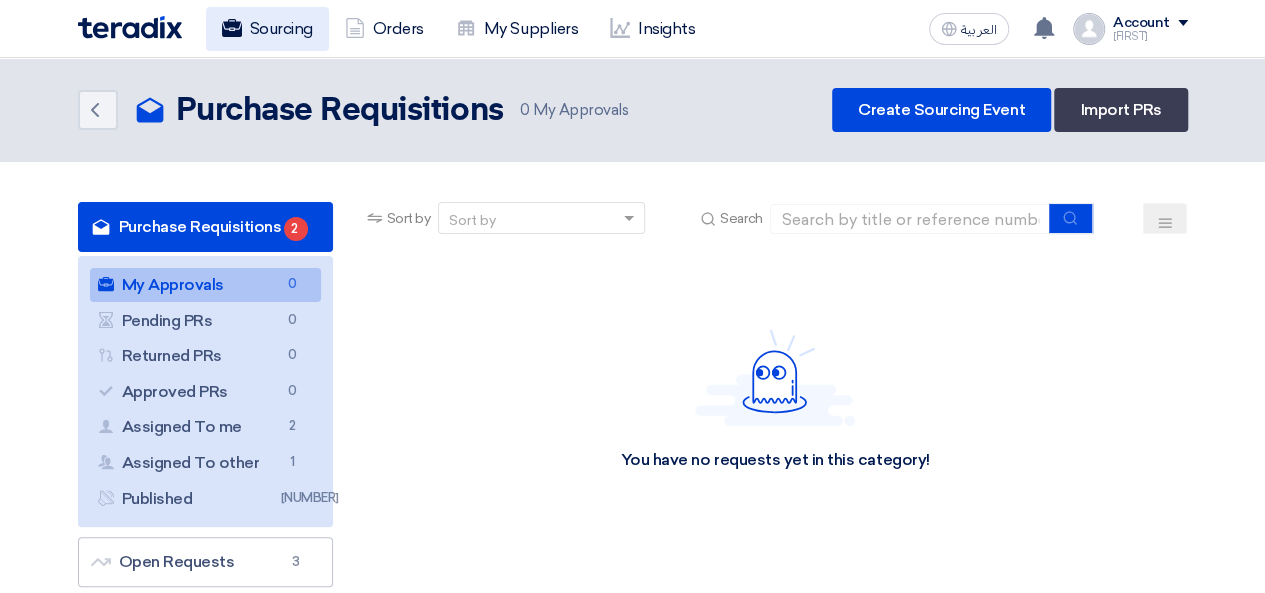 click on "Sourcing" 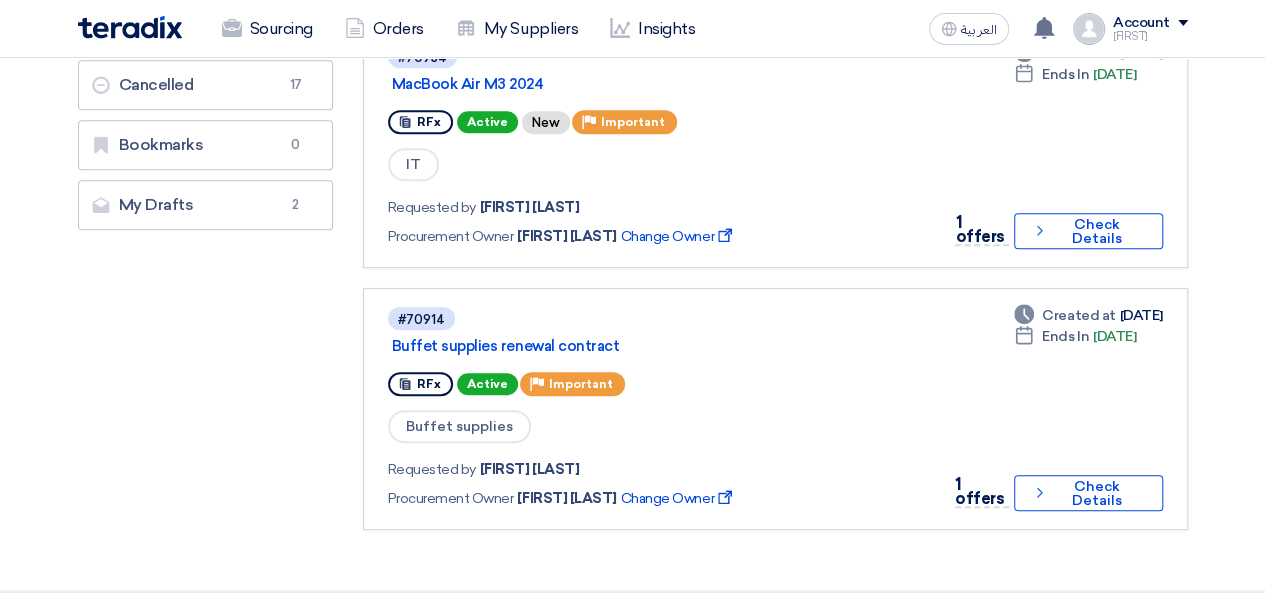 scroll, scrollTop: 500, scrollLeft: 0, axis: vertical 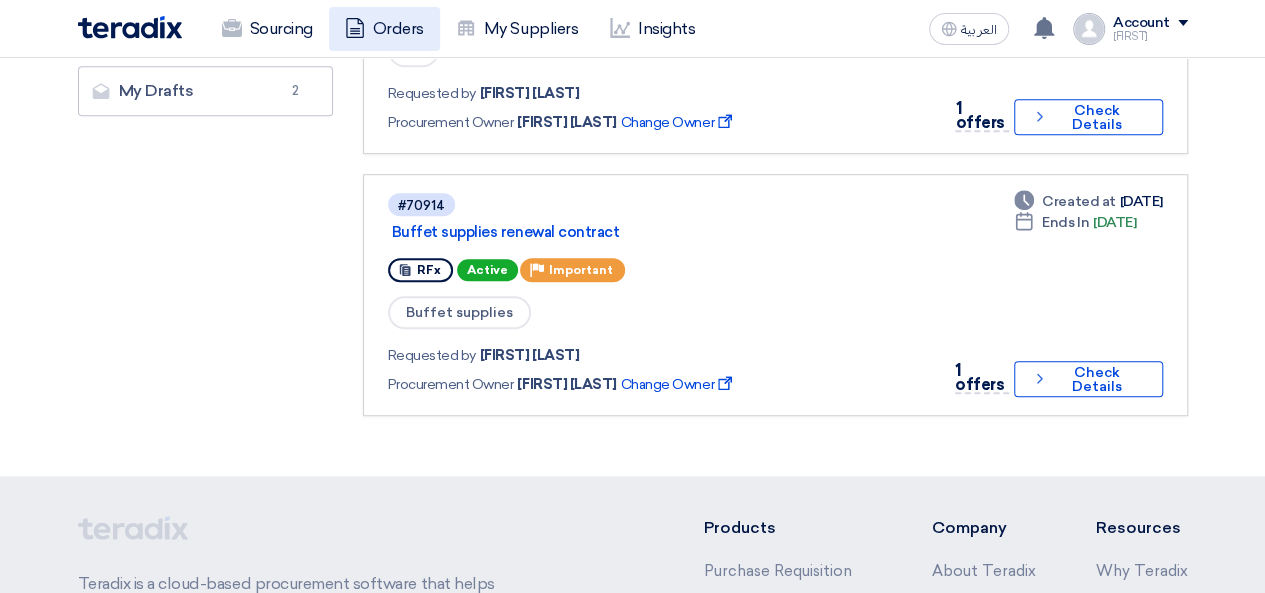 click on "Orders" 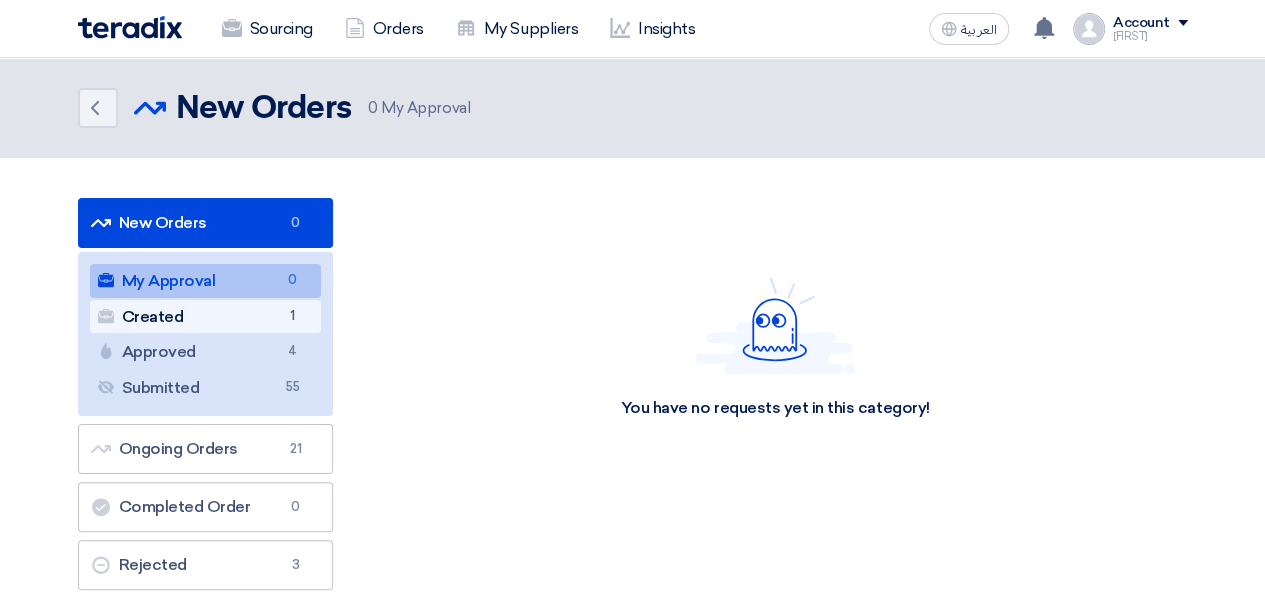 click on "Created
Created
1" 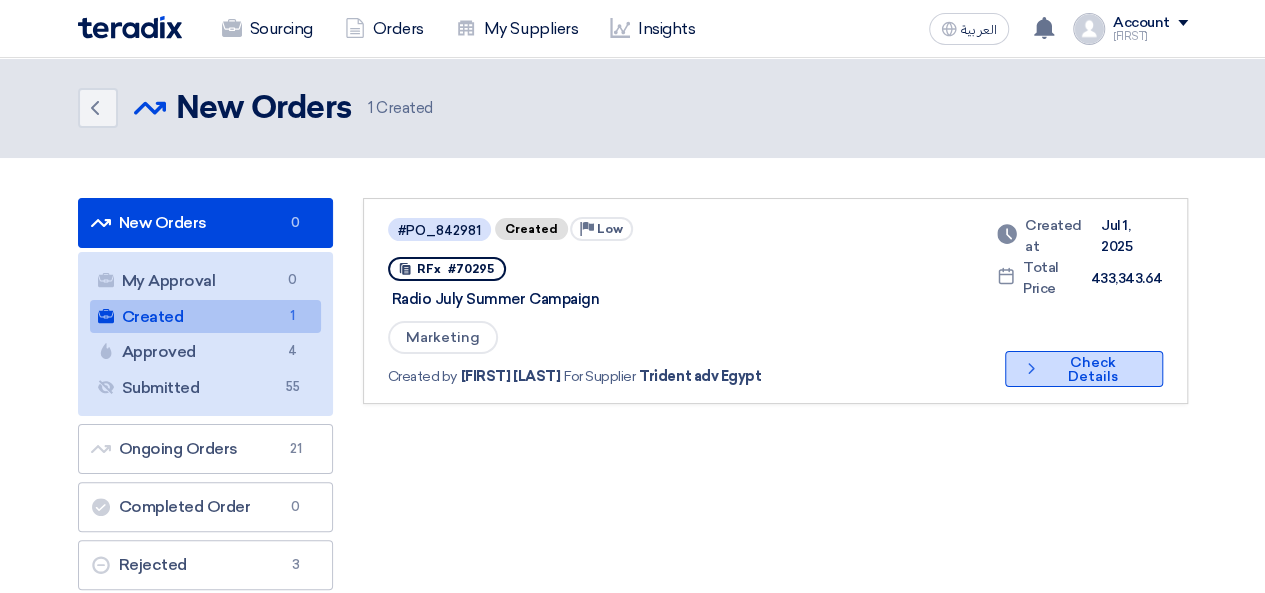click on "Check details
Check Details" 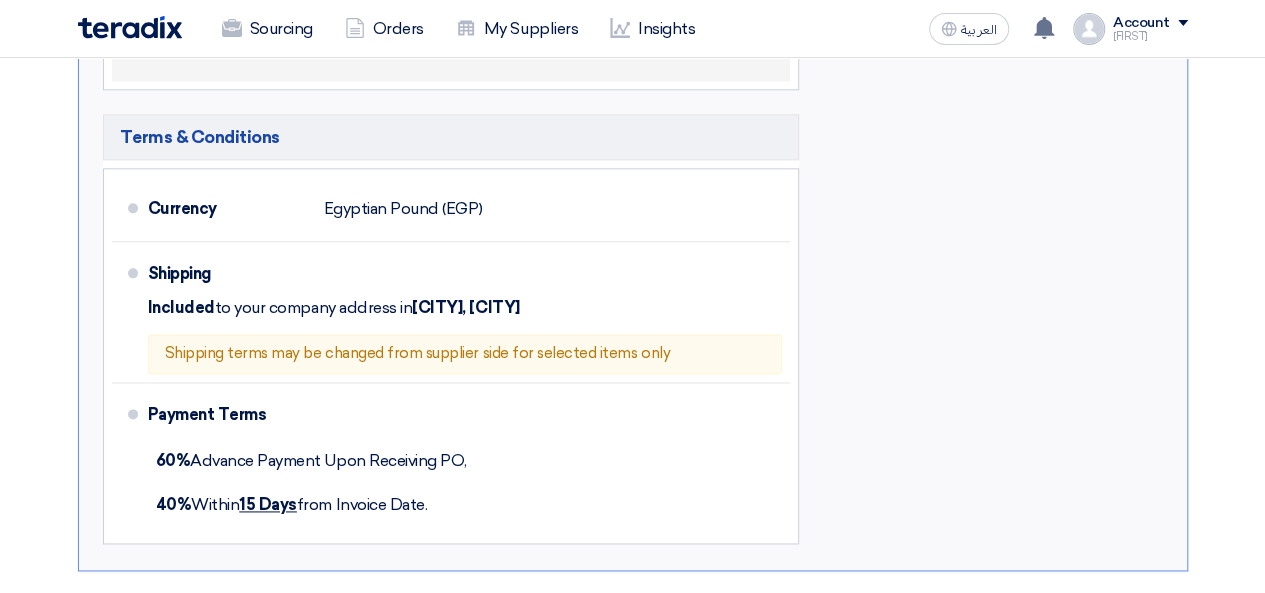 scroll, scrollTop: 900, scrollLeft: 0, axis: vertical 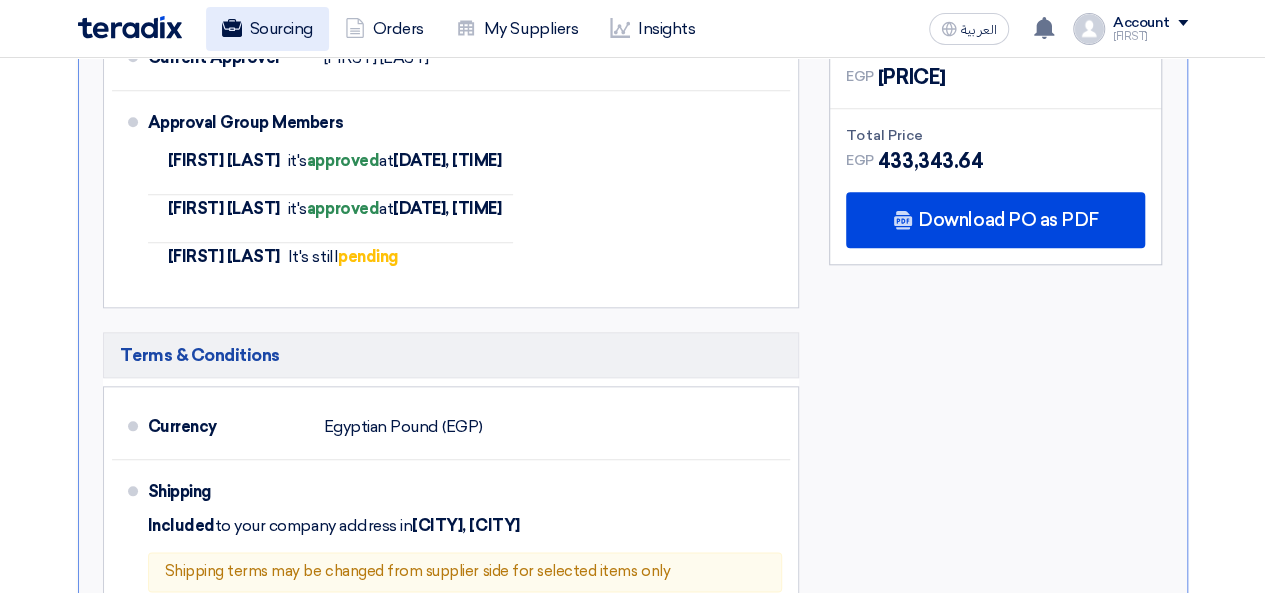 click on "Sourcing" 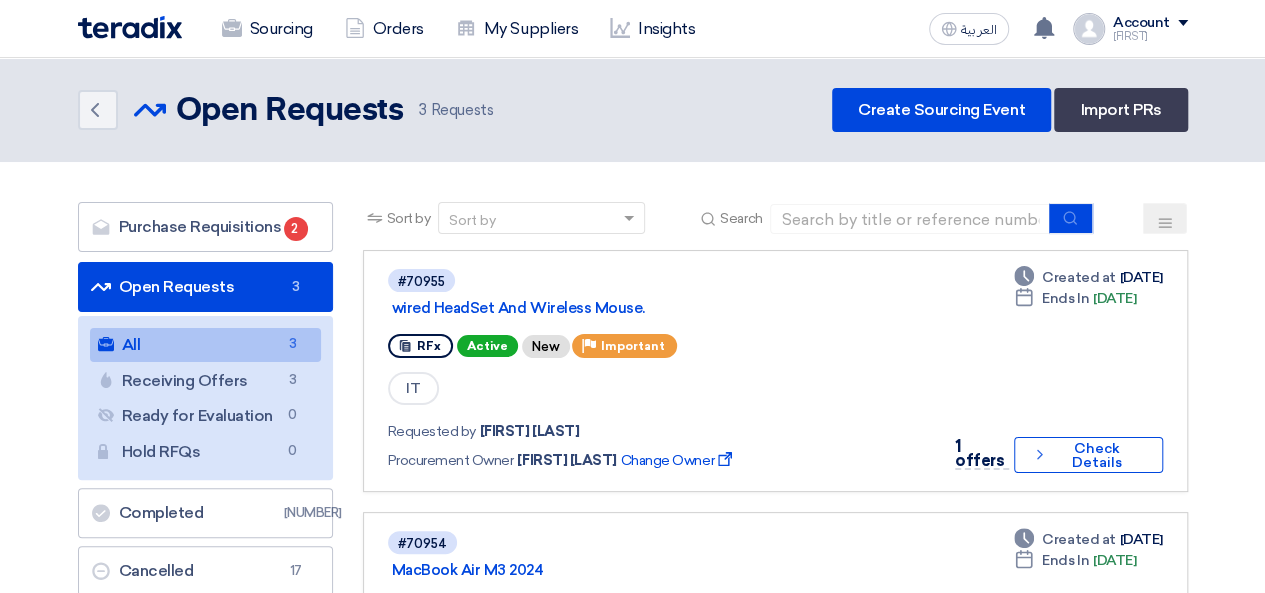 scroll, scrollTop: 100, scrollLeft: 0, axis: vertical 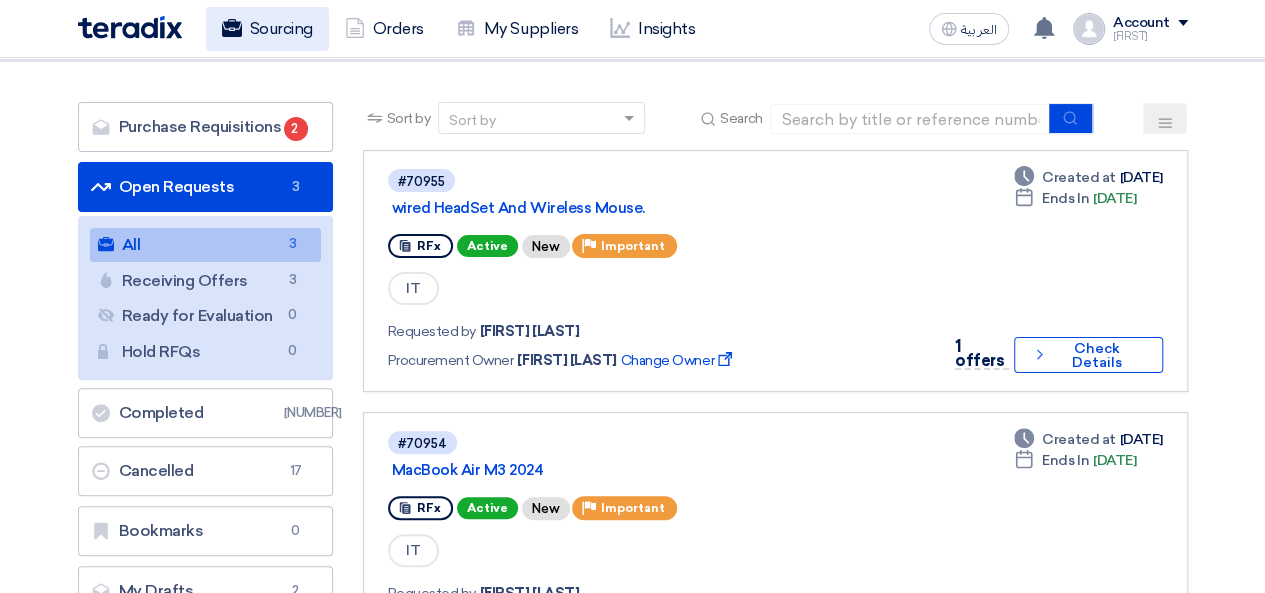 click on "Sourcing" 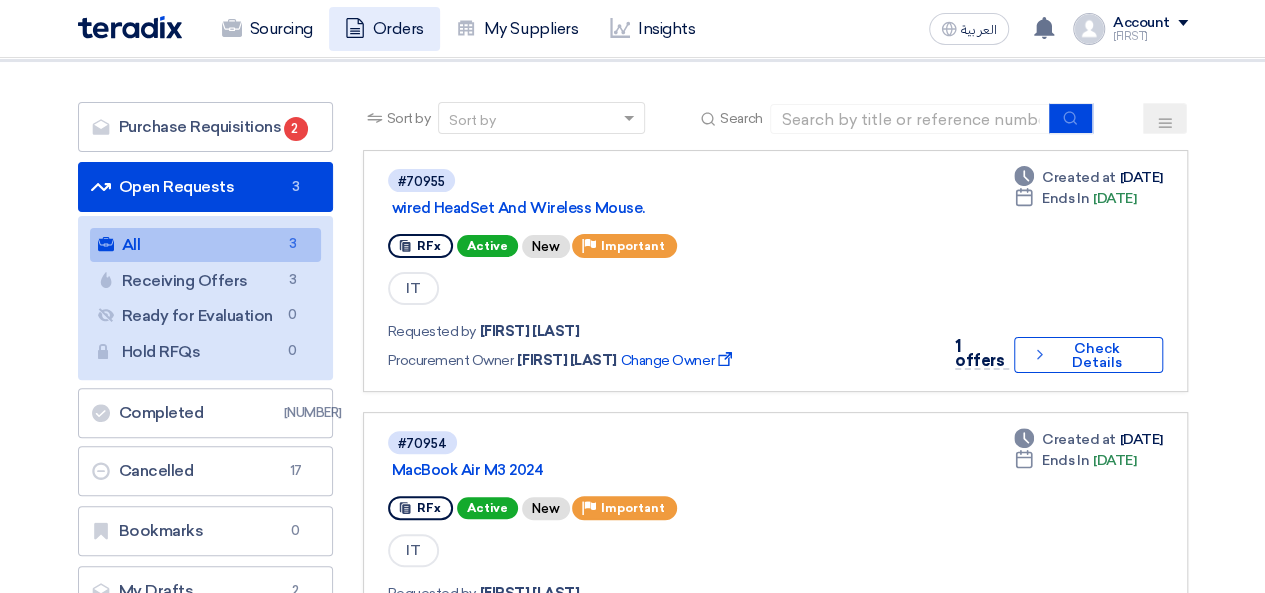 click on "Orders" 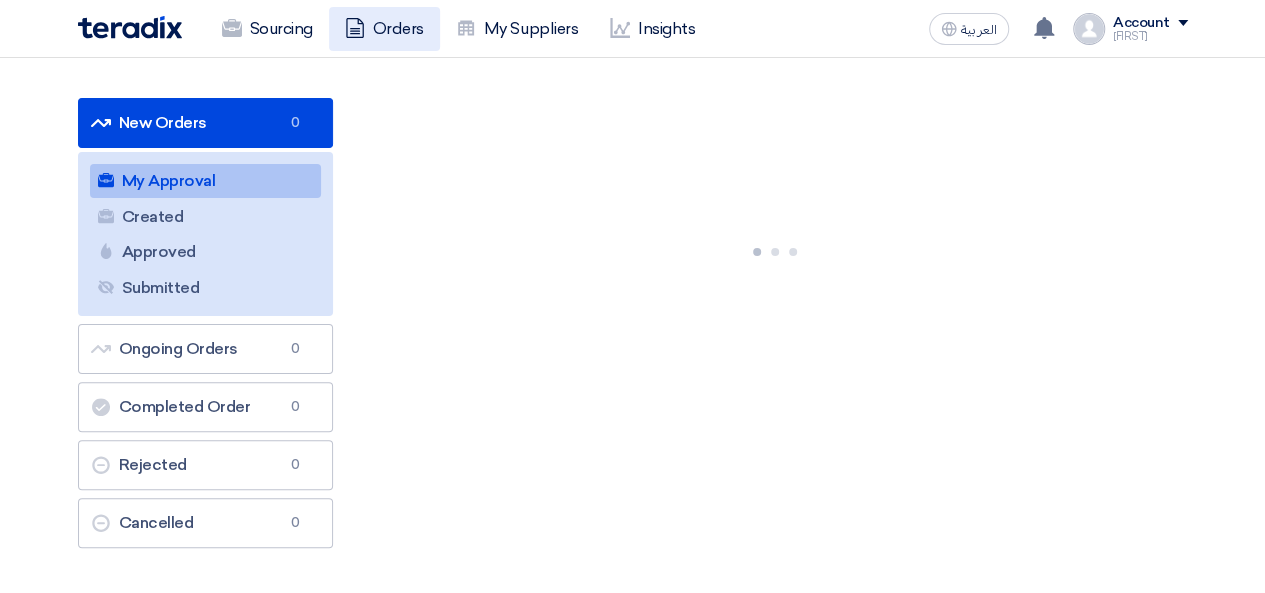 scroll, scrollTop: 0, scrollLeft: 0, axis: both 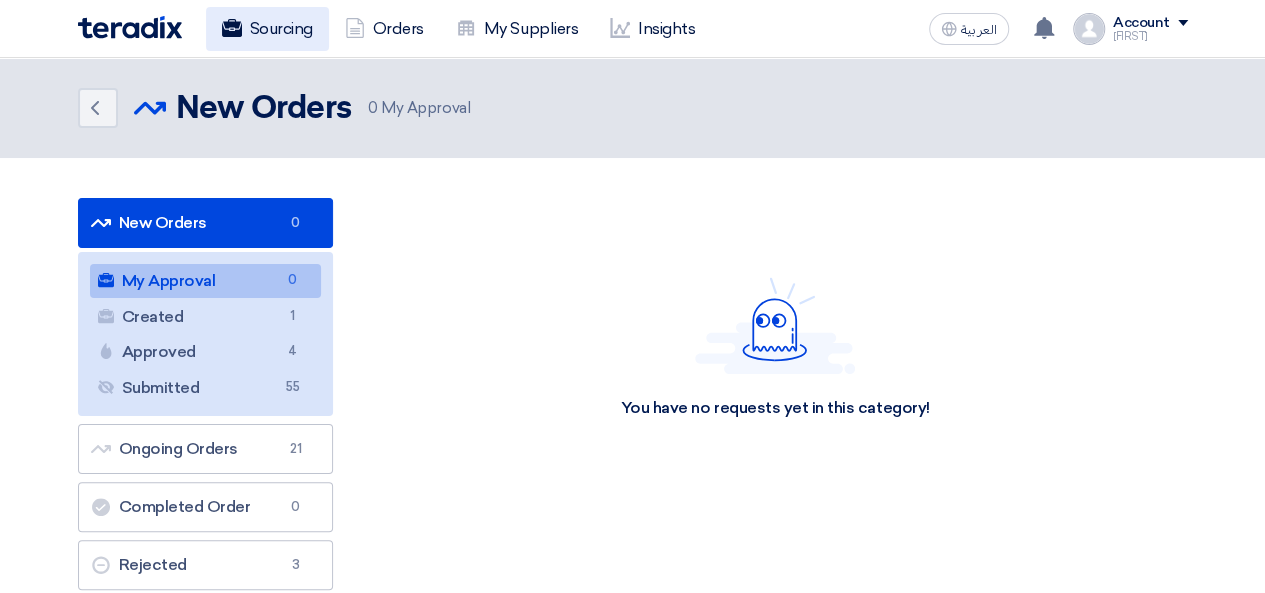 click on "Sourcing" 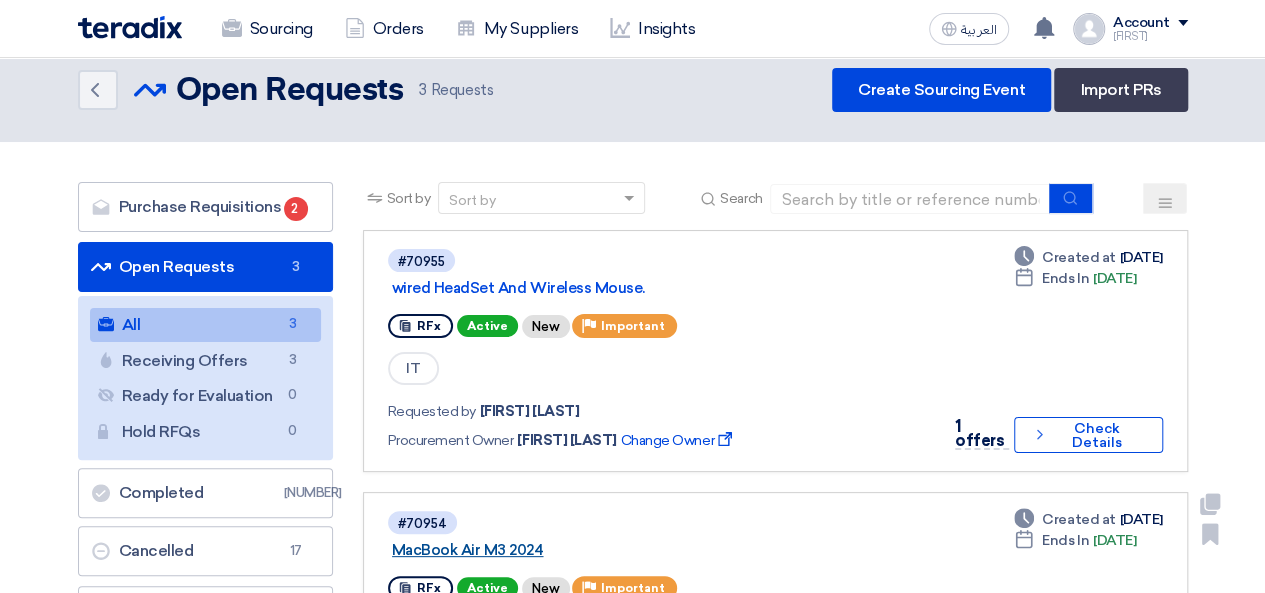 scroll, scrollTop: 0, scrollLeft: 0, axis: both 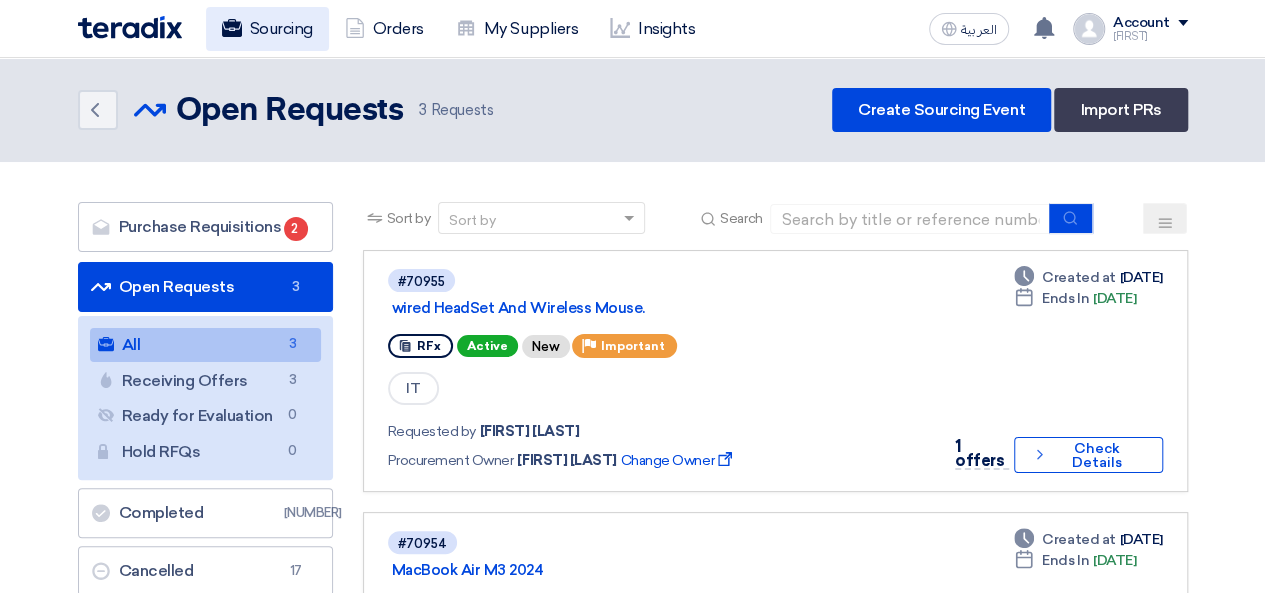 click on "Sourcing" 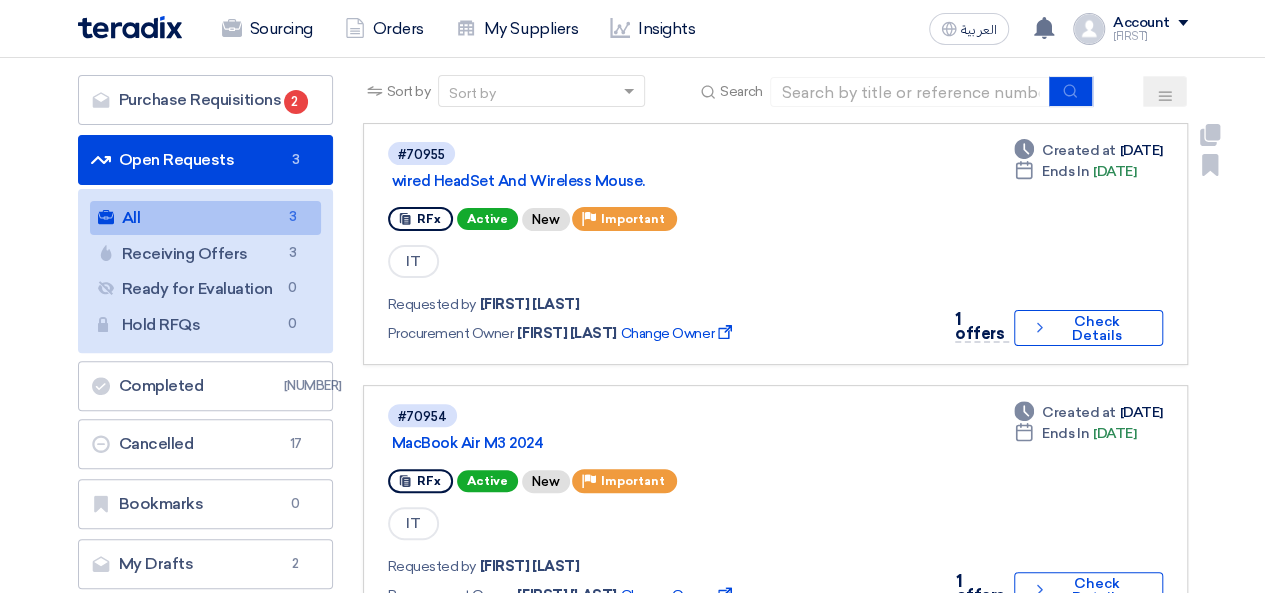 scroll, scrollTop: 300, scrollLeft: 0, axis: vertical 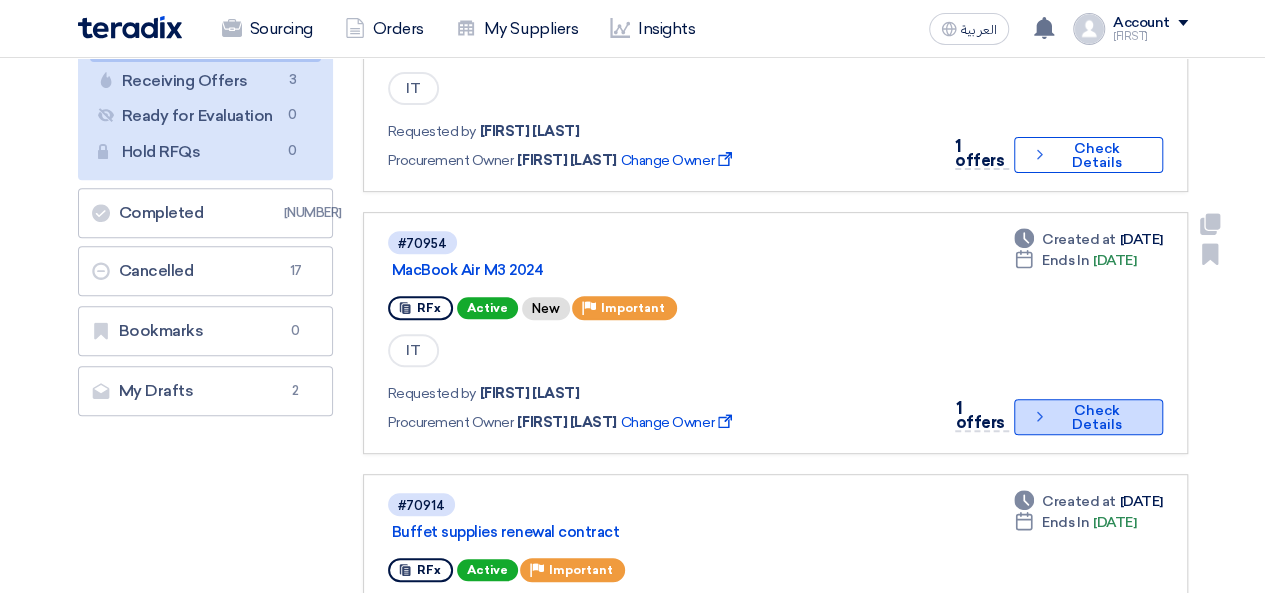 click on "Check details
Check Details" 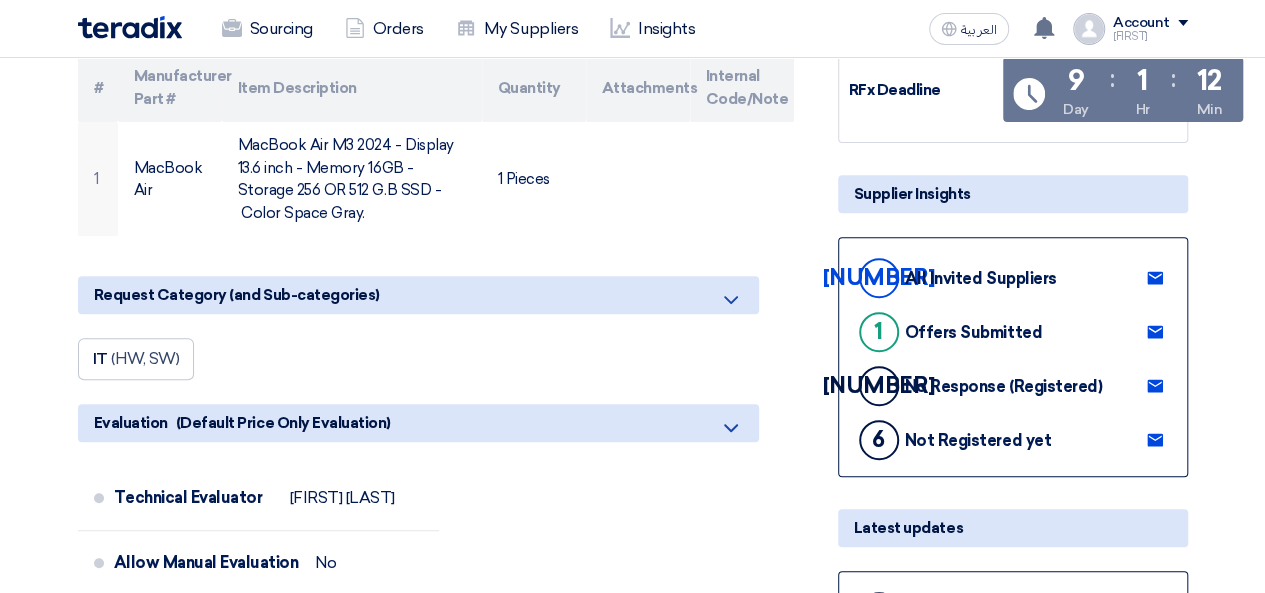 scroll, scrollTop: 0, scrollLeft: 0, axis: both 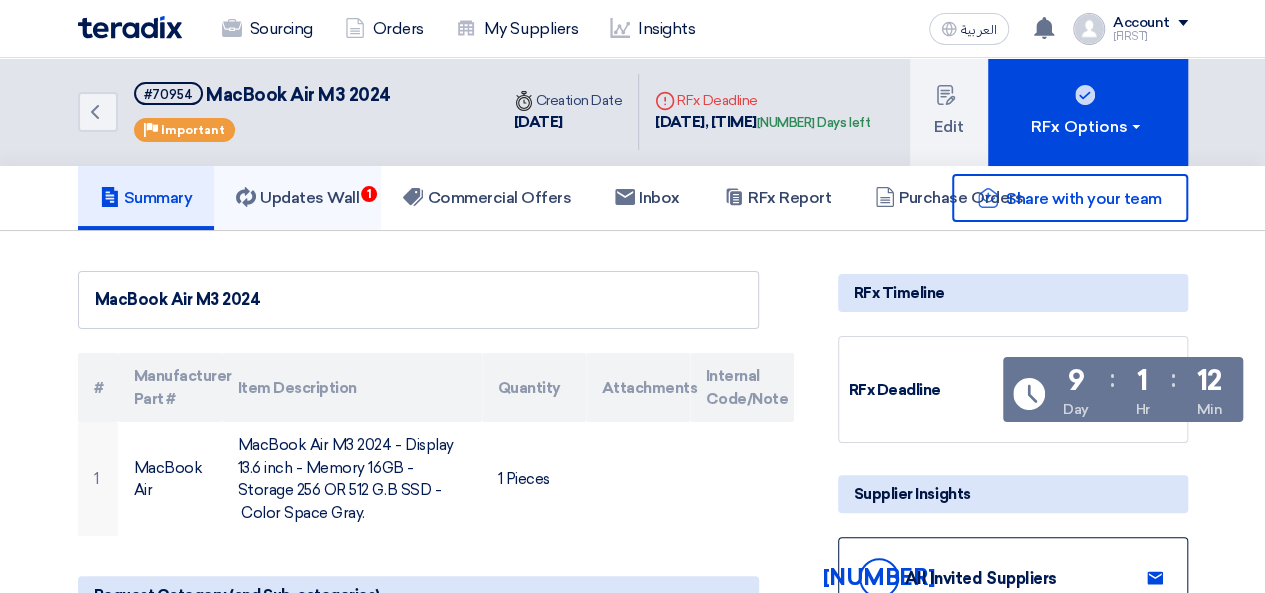 click on "Updates Wall
1" 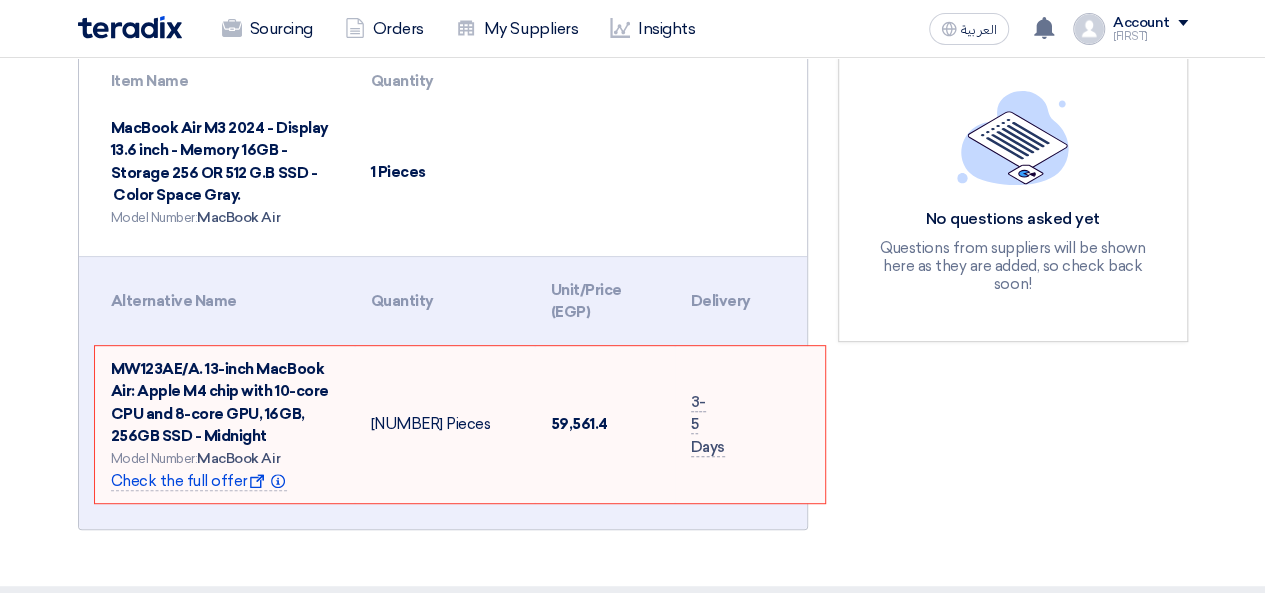 scroll, scrollTop: 0, scrollLeft: 0, axis: both 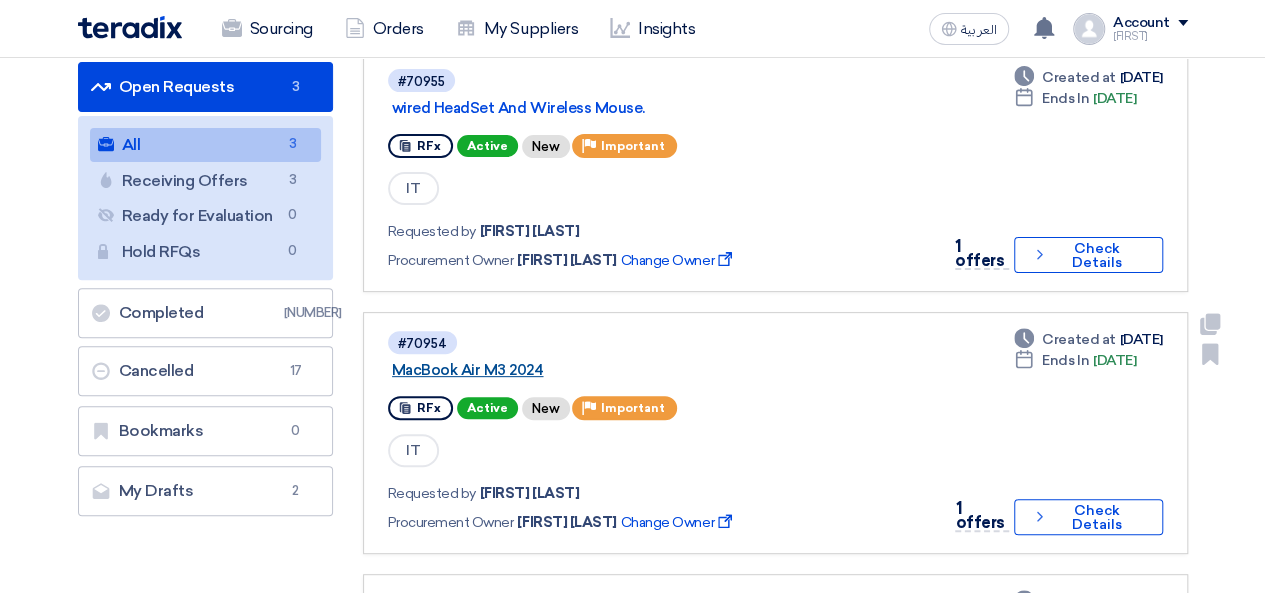 click on "MacBook Air M3 2024" 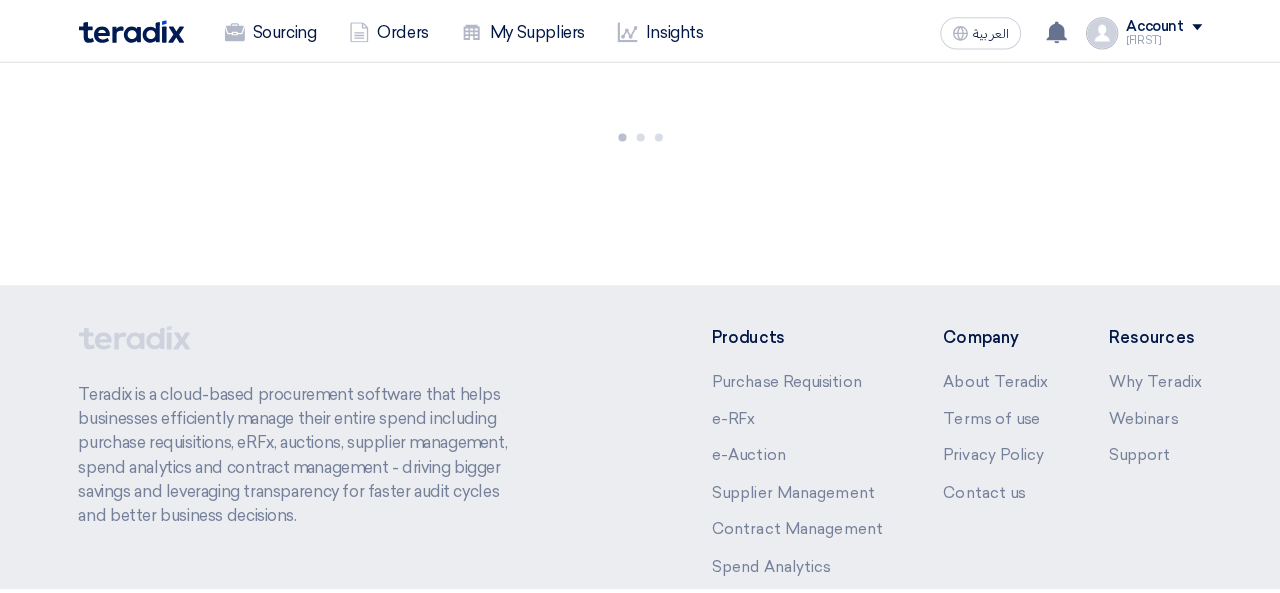 scroll, scrollTop: 0, scrollLeft: 0, axis: both 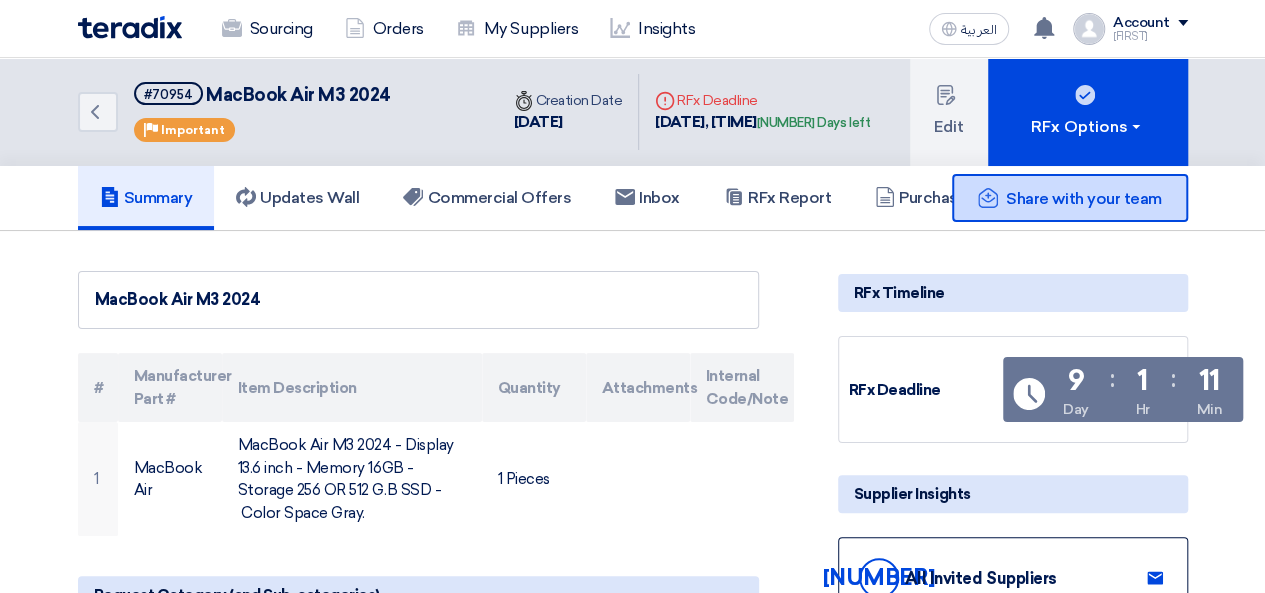 click on "Share with your team" 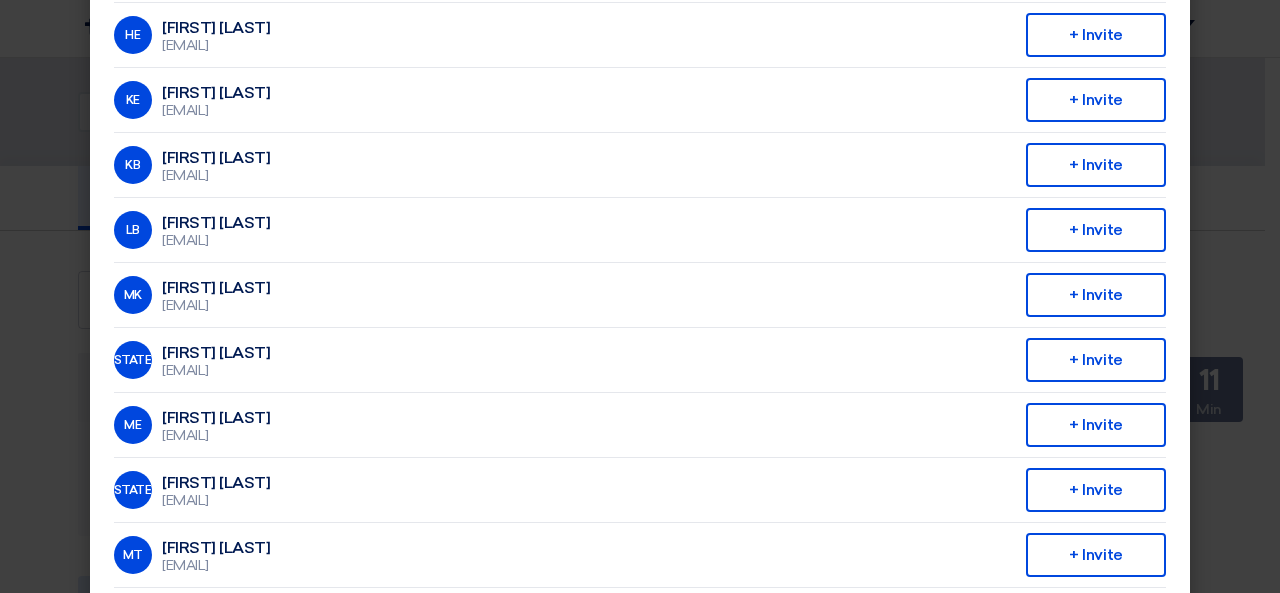 scroll, scrollTop: 500, scrollLeft: 0, axis: vertical 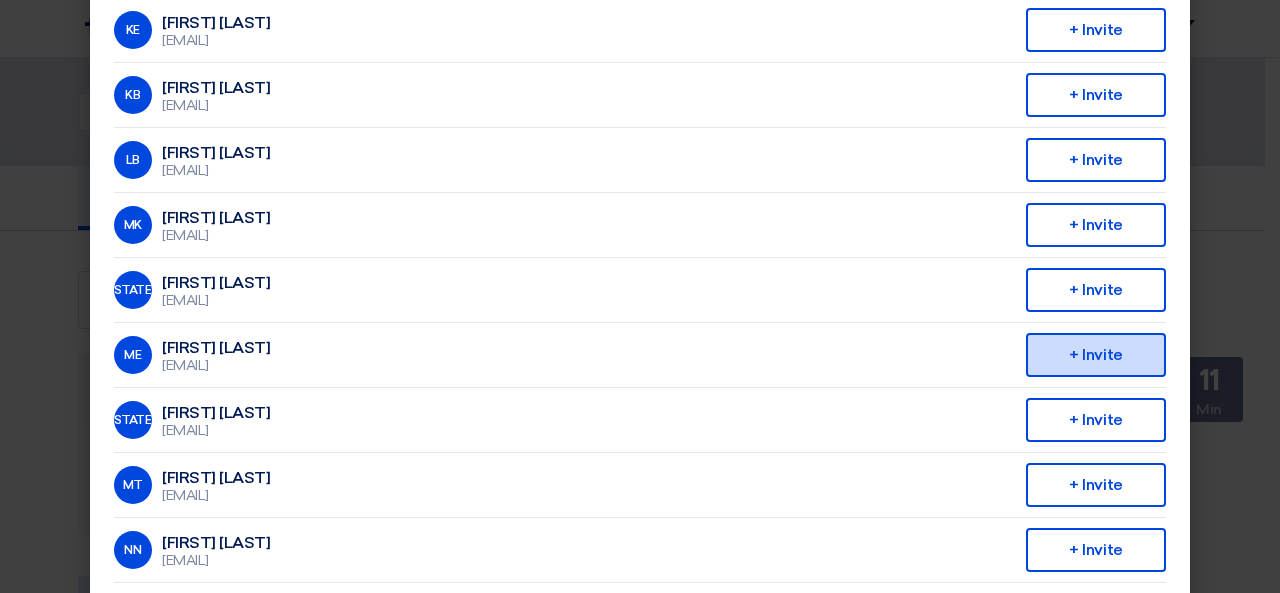 click on "+ Invite" 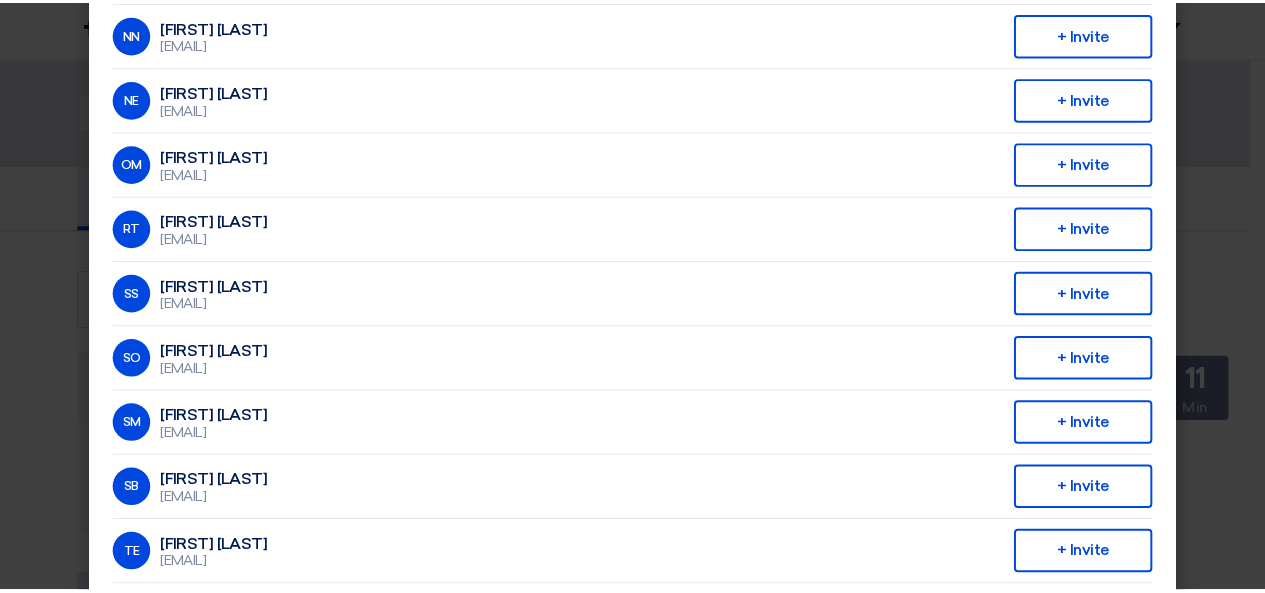 scroll, scrollTop: 1184, scrollLeft: 0, axis: vertical 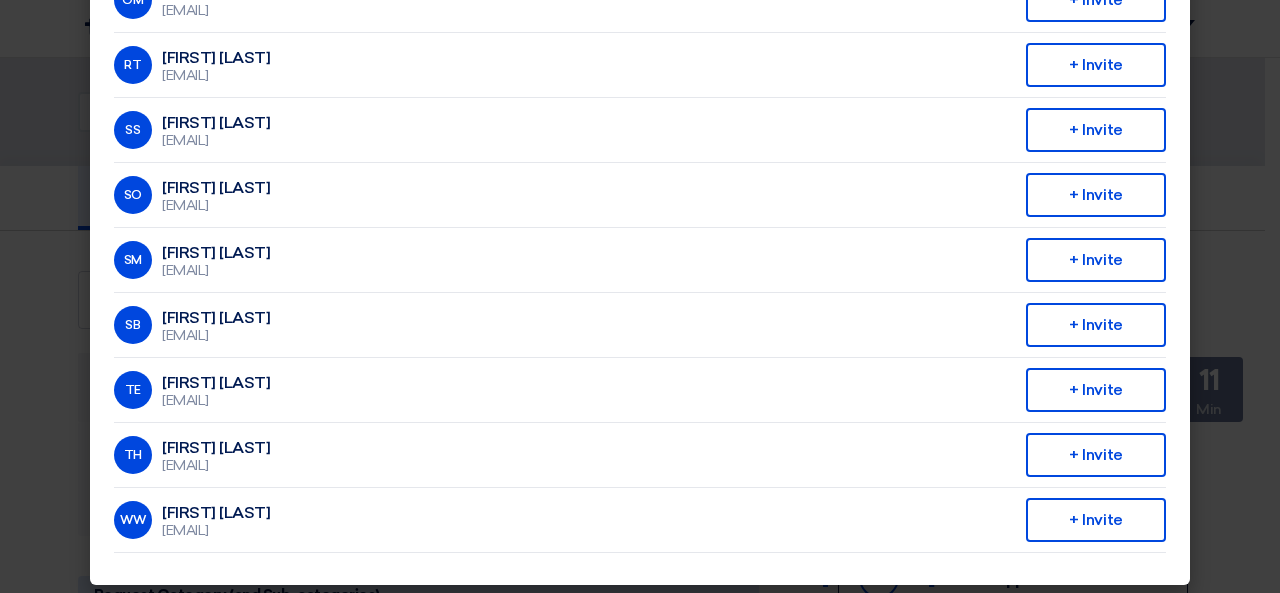 click on "Invite From Your Company
×
Company Team
ALJ Finance
[INITIALS]
[FIRST] [LAST]
[EMAIL]
+ Invite
[INITIALS]
[FIRST] [LAST]
[EMAIL]
+ Invite
[INITIALS]
[FIRST] [LAST]
[EMAIL]
+ Invite
[INITIALS]
[FIRST] [LAST]
+ Invite" 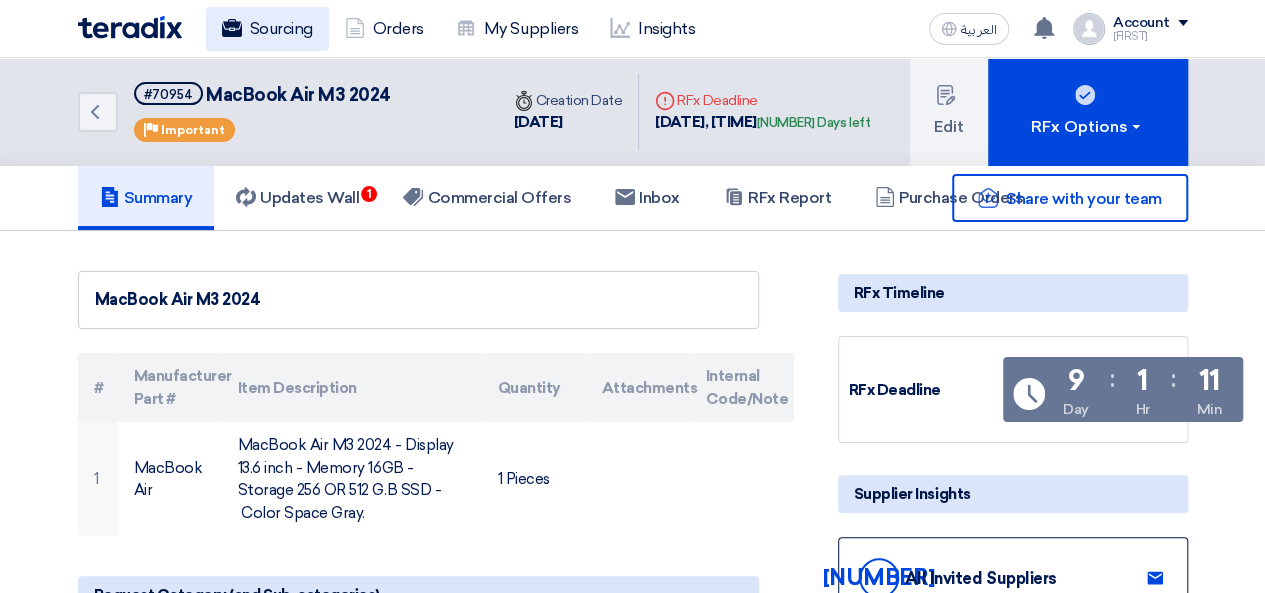 click on "Sourcing" 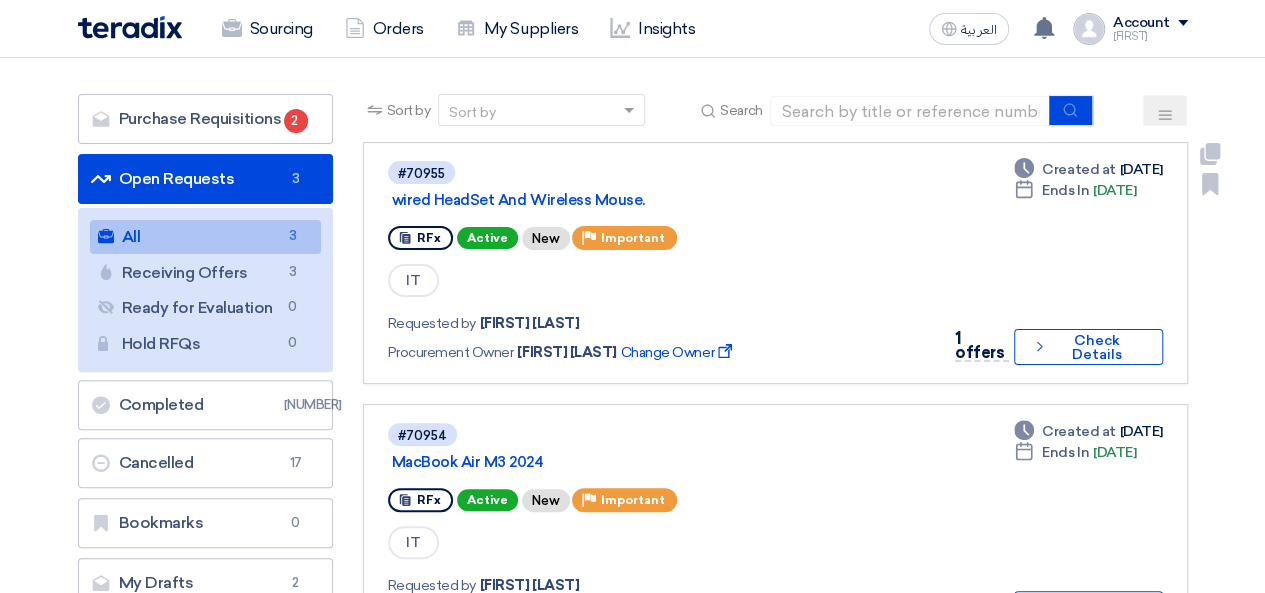 scroll, scrollTop: 200, scrollLeft: 0, axis: vertical 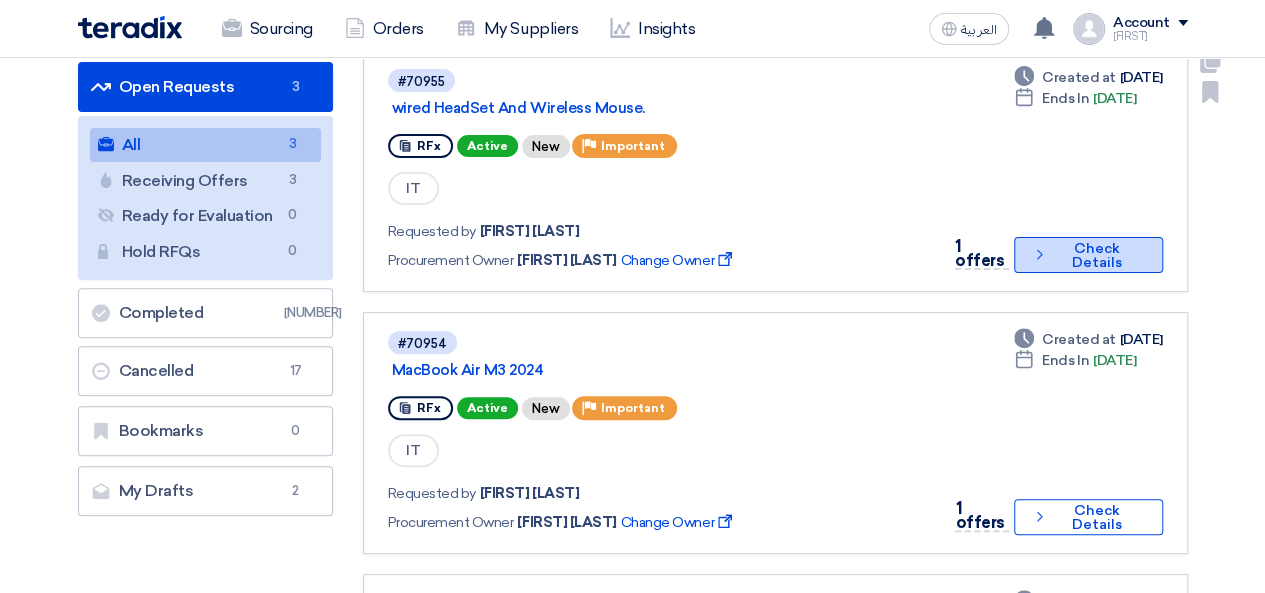click on "Check details
Check Details" 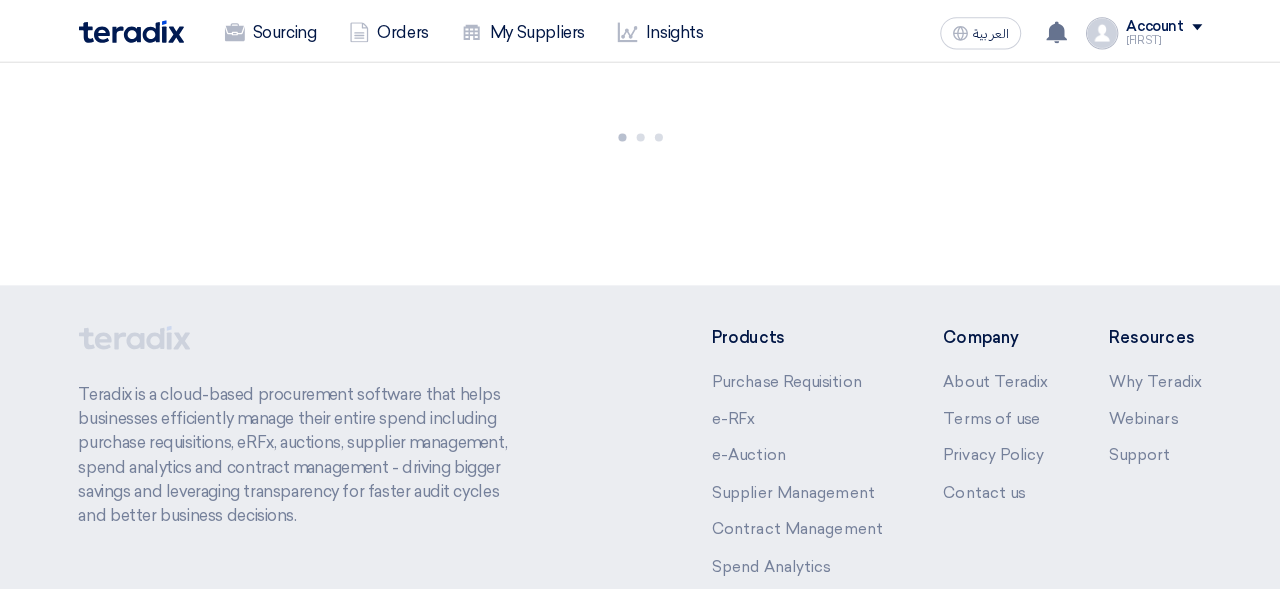 scroll, scrollTop: 0, scrollLeft: 0, axis: both 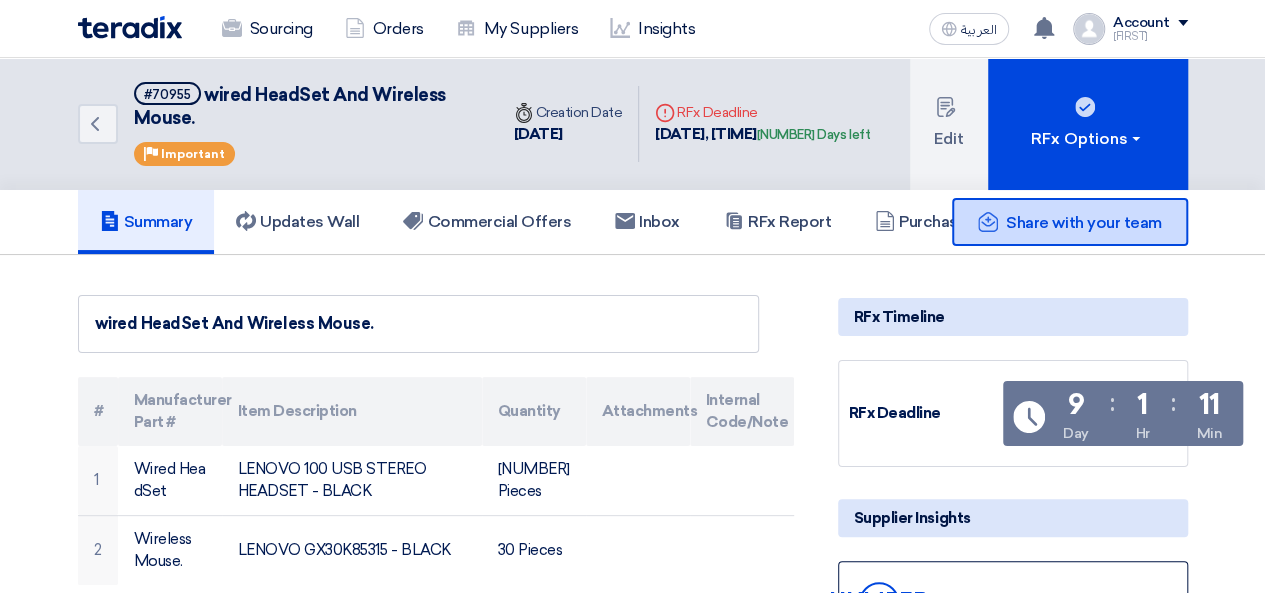 click on "Share with your team" 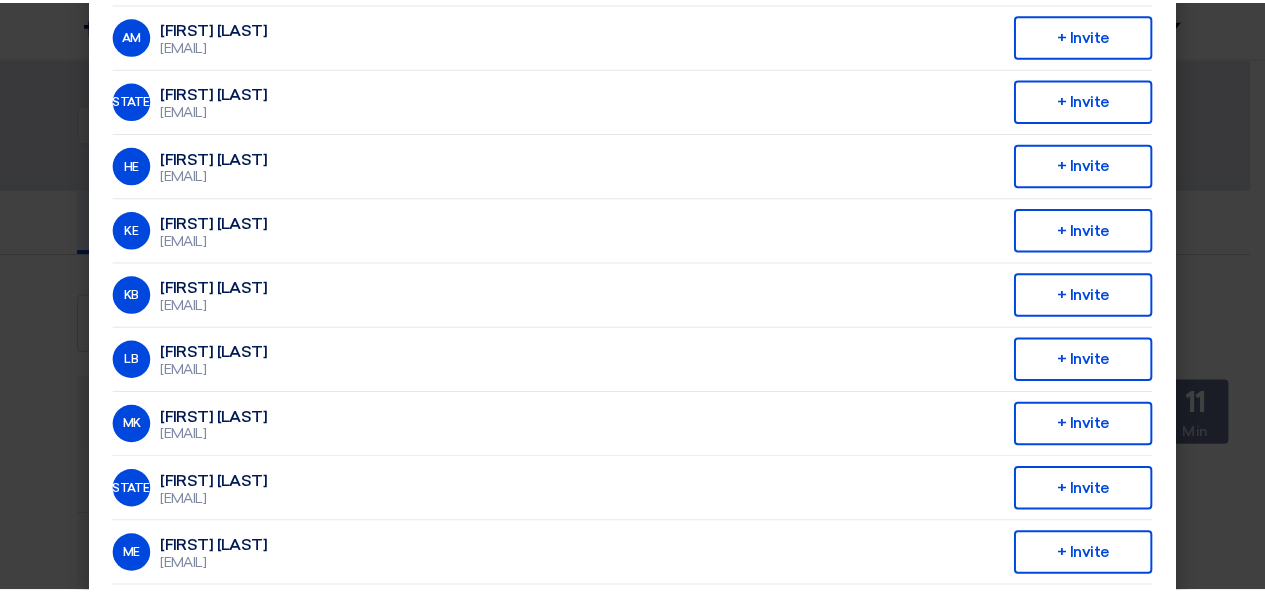 scroll, scrollTop: 400, scrollLeft: 0, axis: vertical 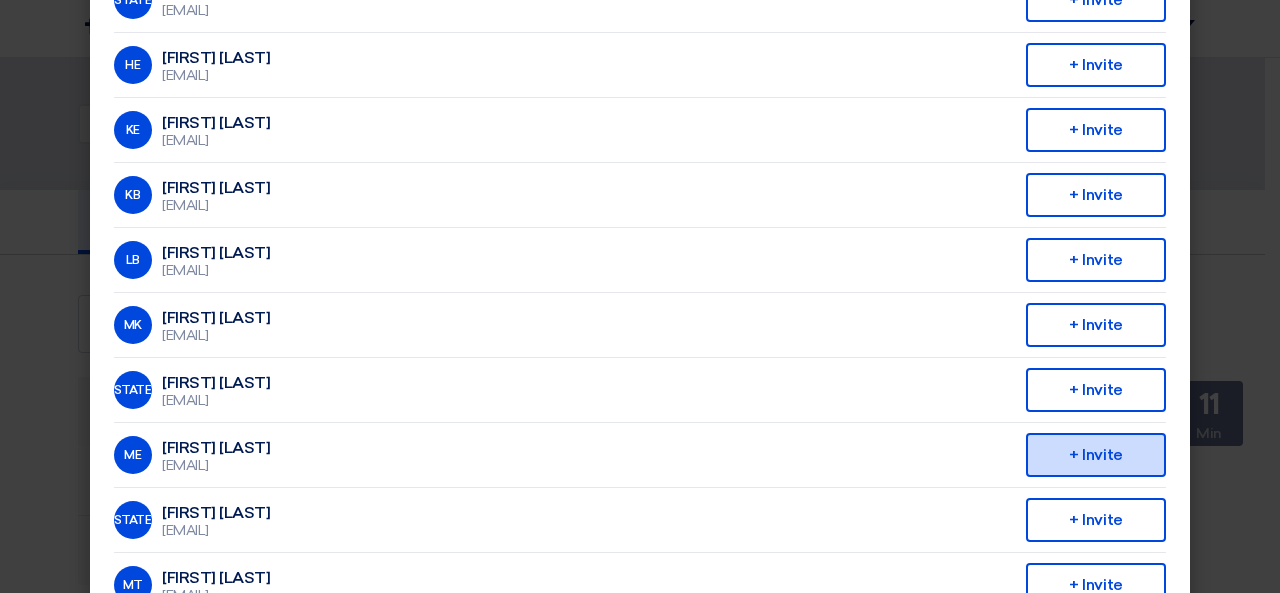 click on "+ Invite" 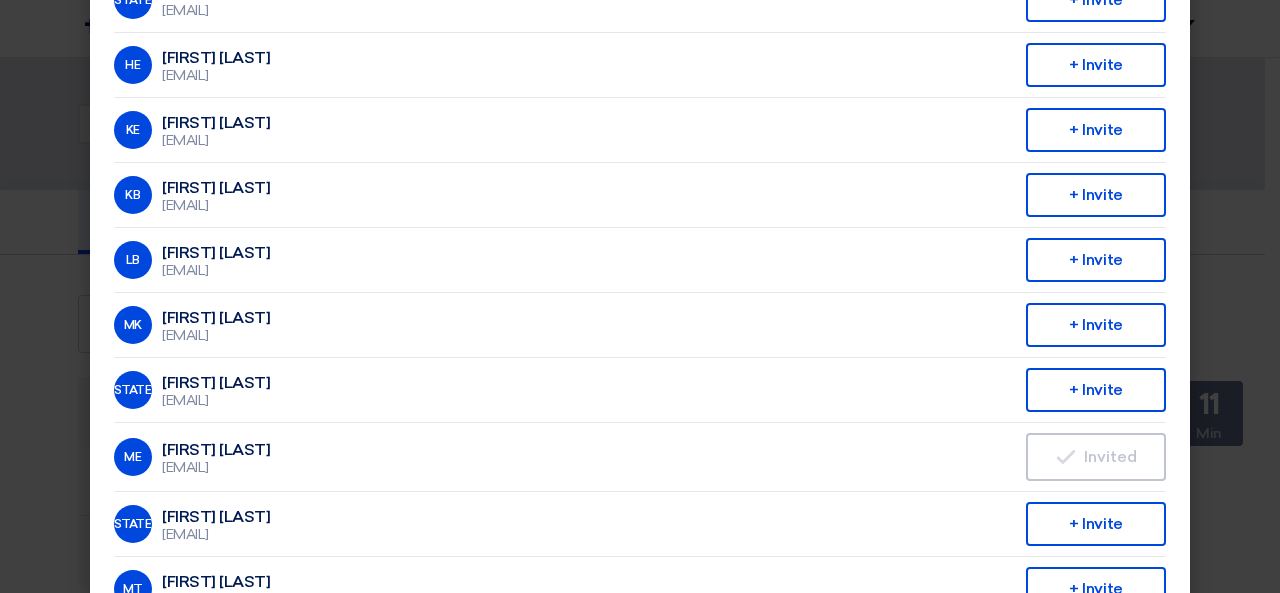 click on "Invite From Your Company
×
Company Team
ALJ Finance
[INITIALS]
[FIRST] [LAST]
[EMAIL]
+ Invite
[INITIALS]
[FIRST] [LAST]
[EMAIL]
+ Invite
[INITIALS]
[FIRST] [LAST]
[EMAIL]
+ Invite
[INITIALS]
[FIRST] [LAST]
+ Invite" 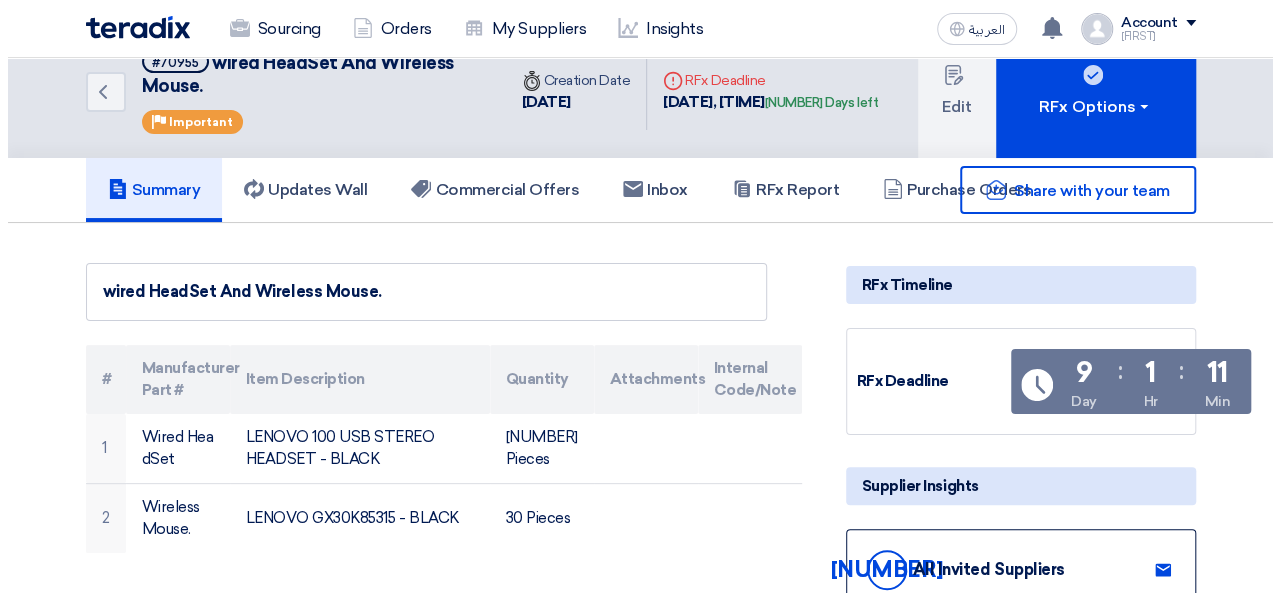 scroll, scrollTop: 0, scrollLeft: 0, axis: both 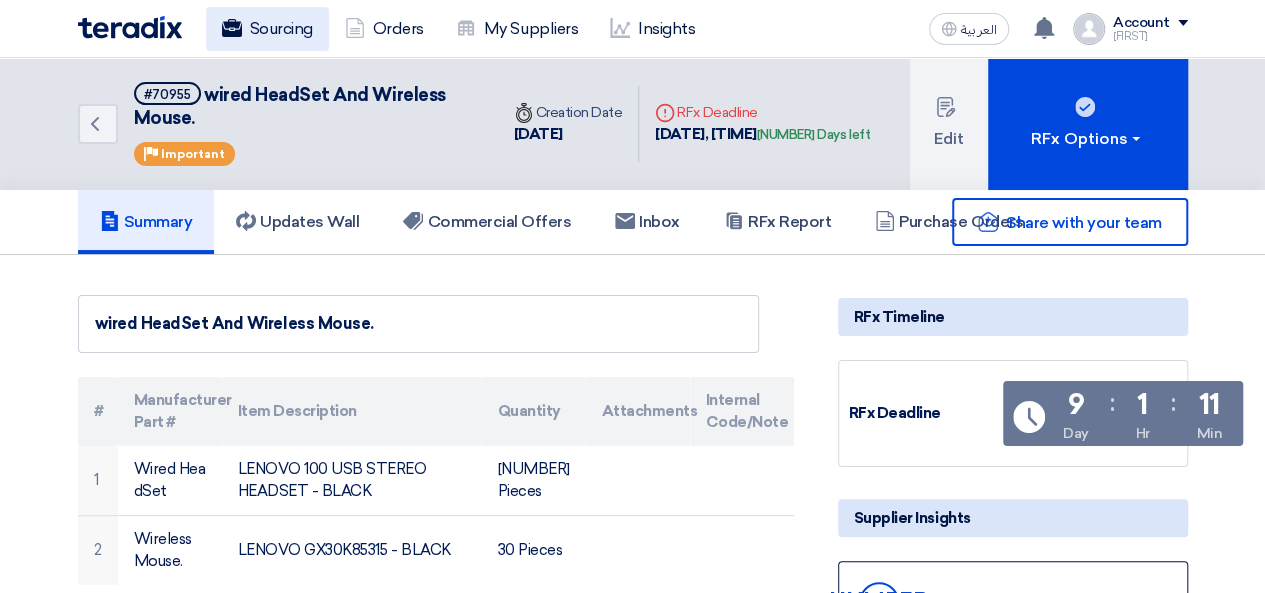 click on "Sourcing" 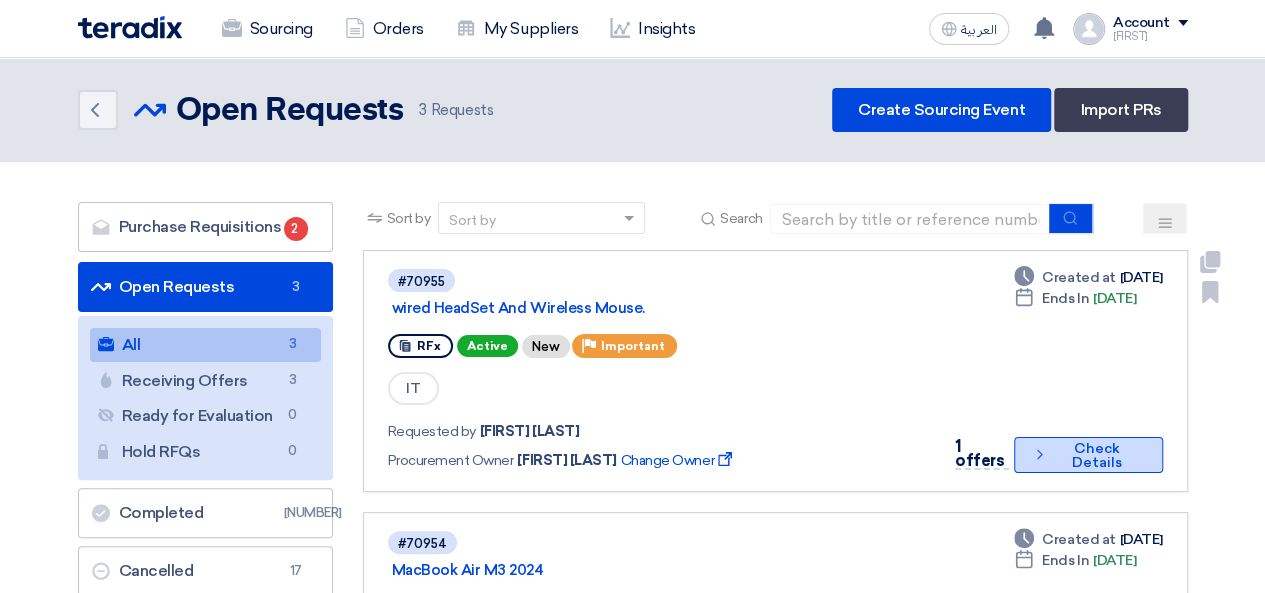 click on "Check details
Check Details" 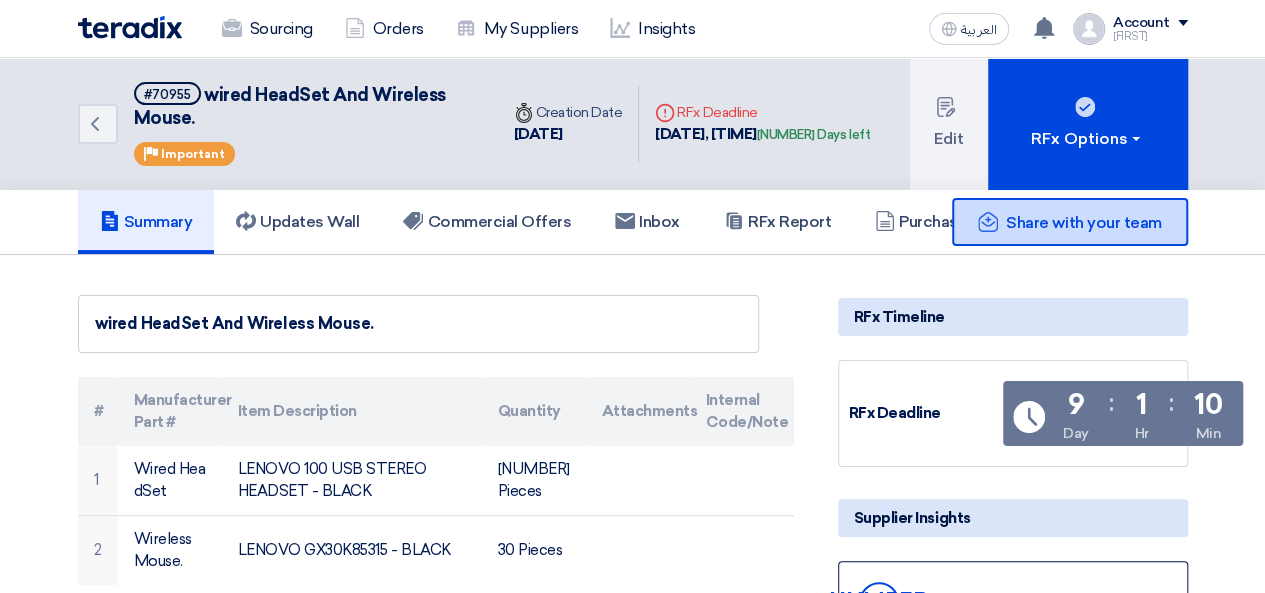 click on "Share with your team" 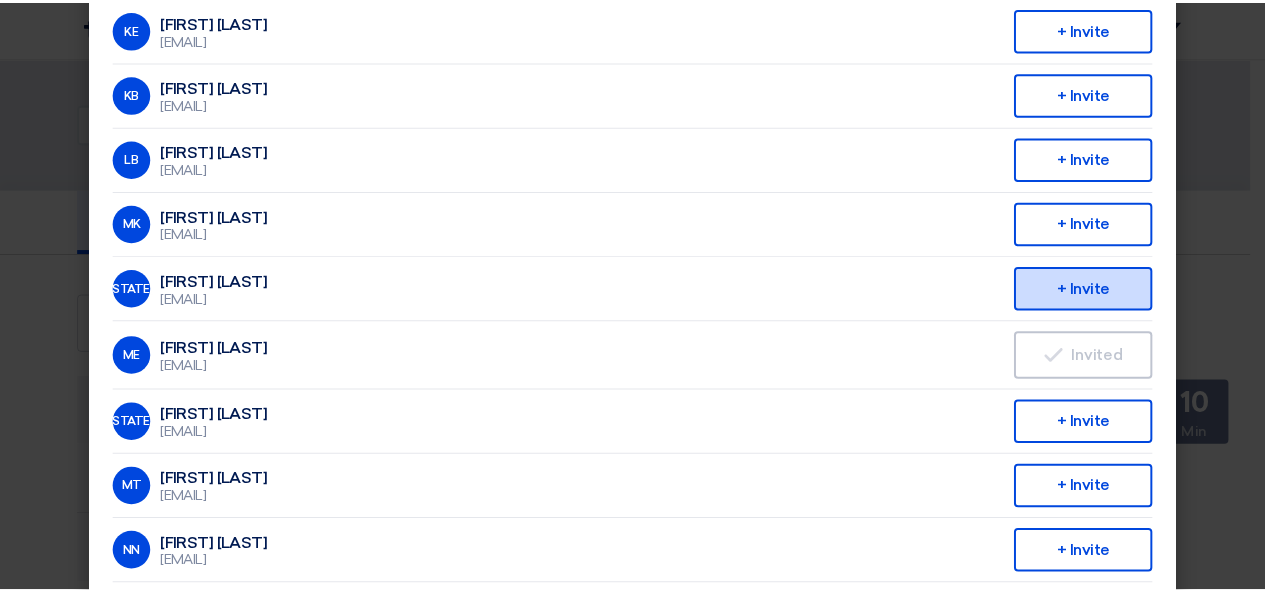 scroll, scrollTop: 600, scrollLeft: 0, axis: vertical 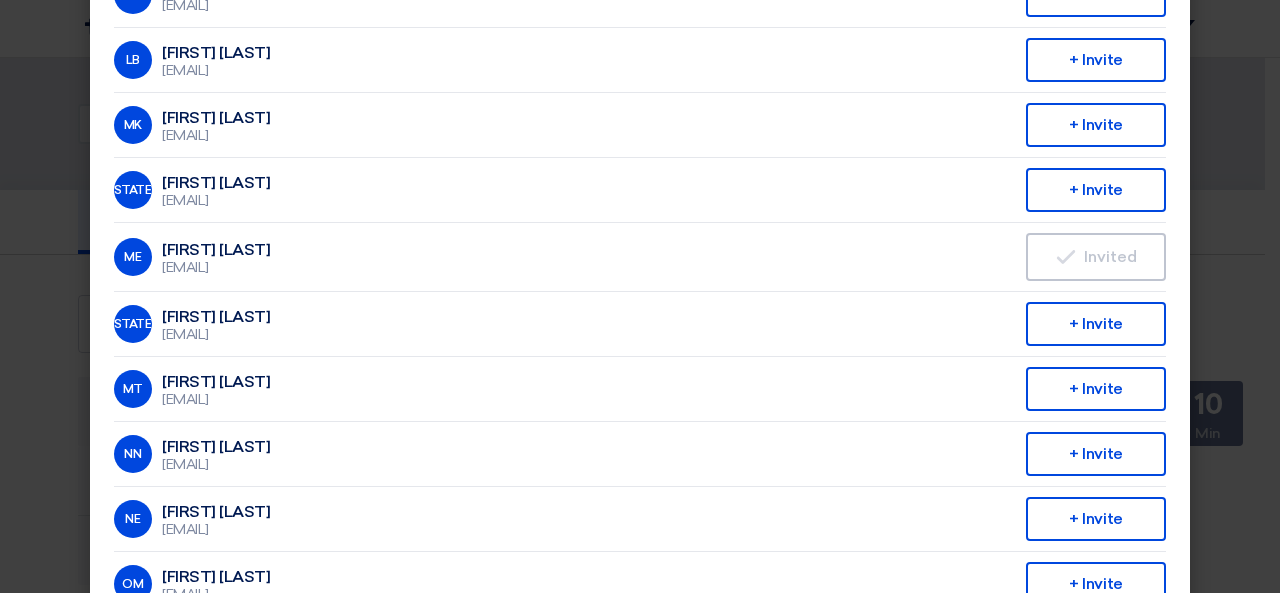 click on "Invite From Your Company
×
Company Team
ALJ Finance
[INITIALS]
[FIRST] [LAST]
[EMAIL]
+ Invite
[INITIALS]
[FIRST] [LAST]
[EMAIL]
+ Invite
[INITIALS]
[FIRST] [LAST]
[EMAIL]
+ Invite
[INITIALS]
[FIRST] [LAST]
+ Invite" 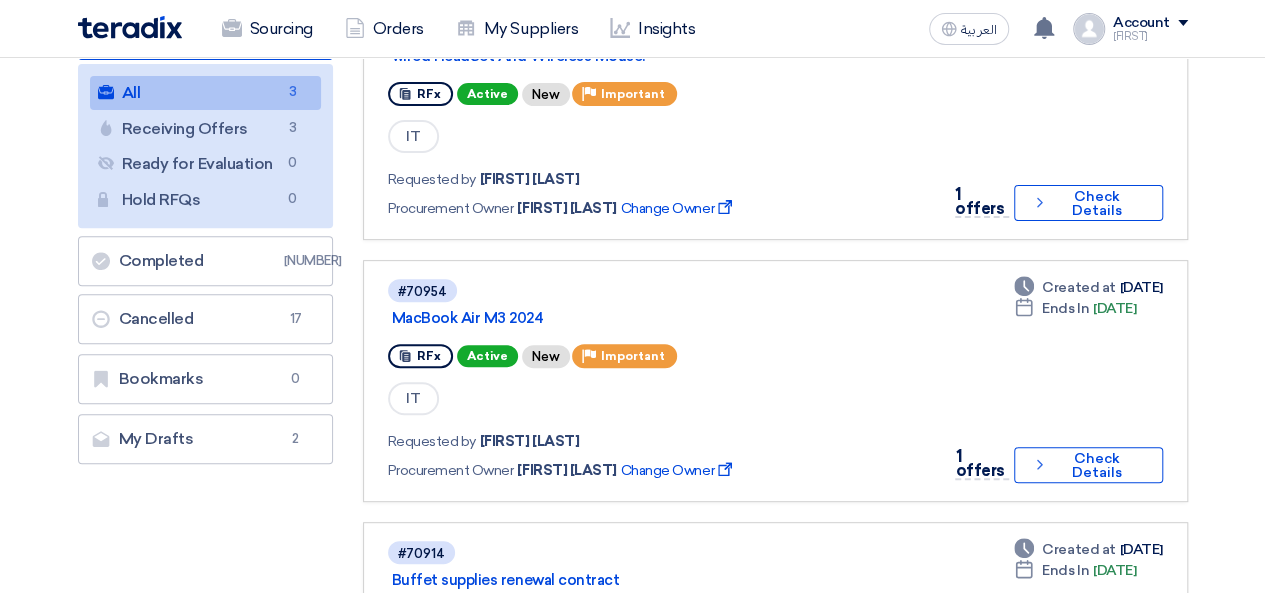 scroll, scrollTop: 300, scrollLeft: 0, axis: vertical 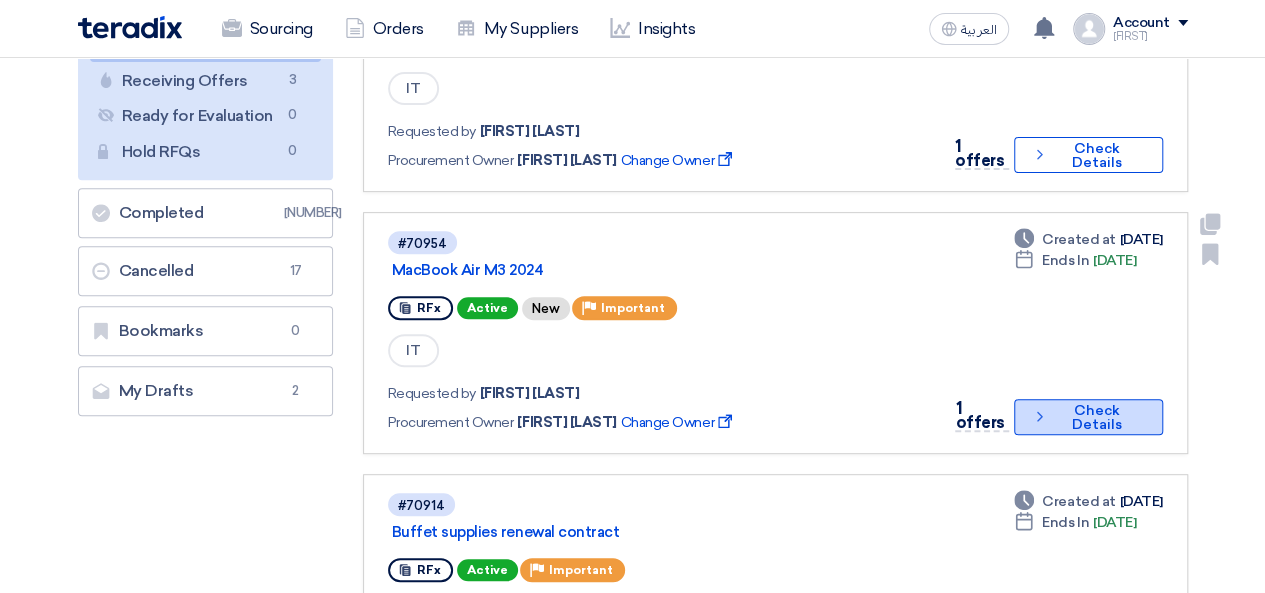 click on "Check details
Check Details" 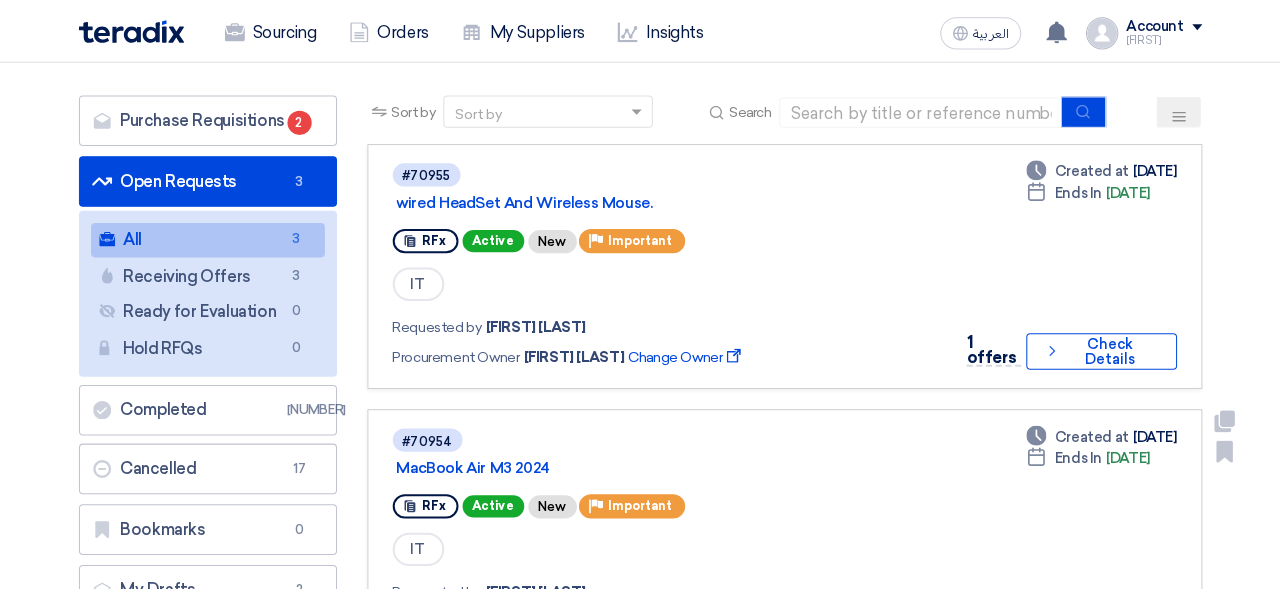 scroll, scrollTop: 0, scrollLeft: 0, axis: both 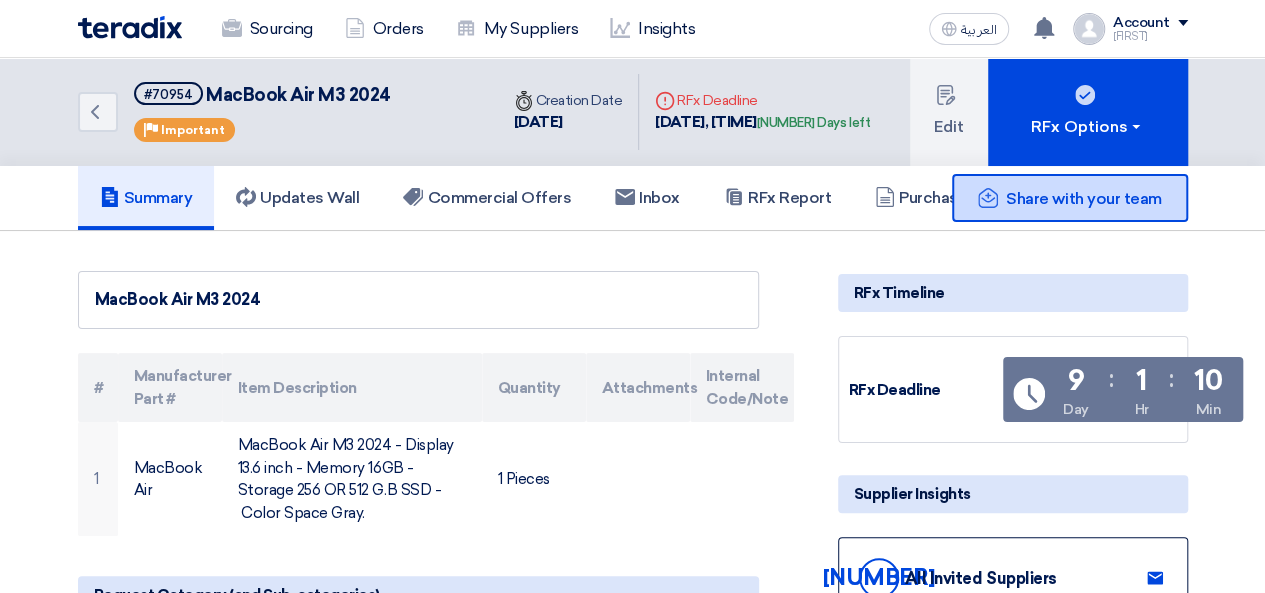 click on "Share with your team" 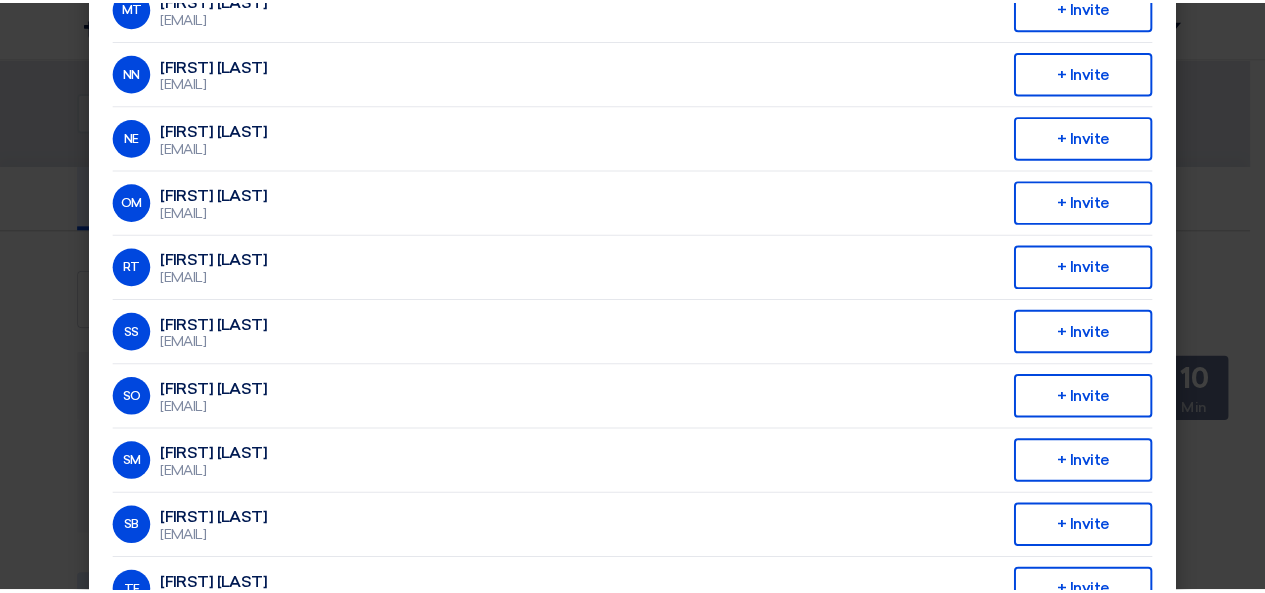 scroll, scrollTop: 1100, scrollLeft: 0, axis: vertical 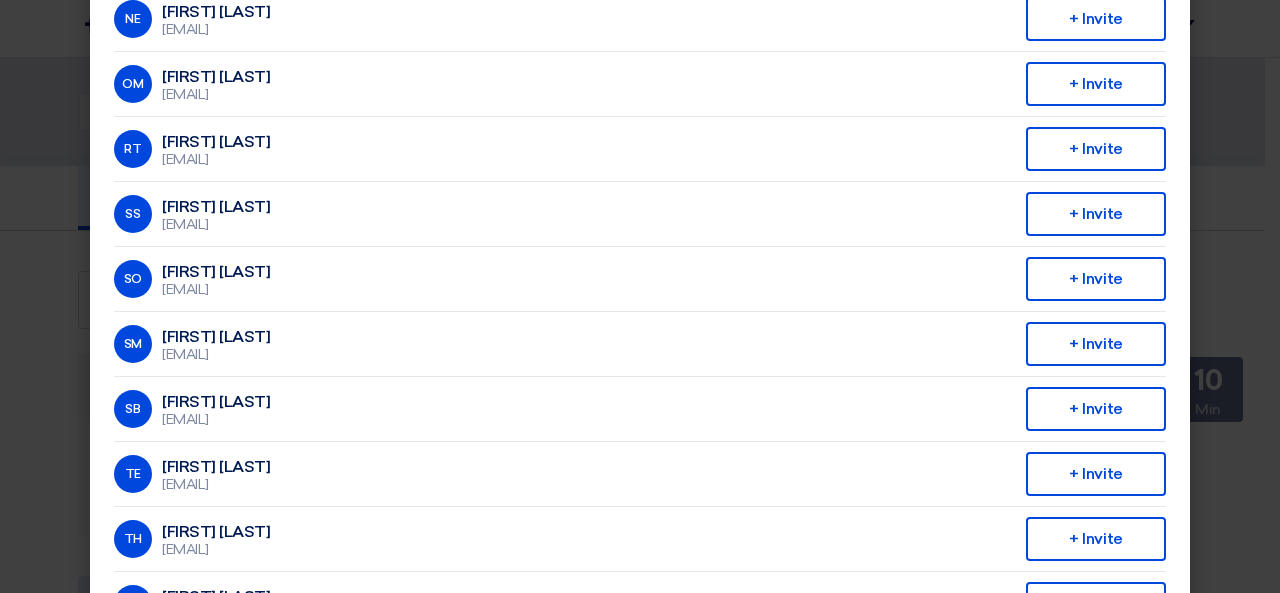 click on "Invite From Your Company
×
Company Team
ALJ Finance
[INITIALS]
[FIRST] [LAST]
[EMAIL]
+ Invite
[INITIALS]
[FIRST] [LAST]
[EMAIL]
+ Invite
[INITIALS]
[FIRST] [LAST]
[EMAIL]
+ Invite
[INITIALS]
[FIRST] [LAST]
+ Invite" 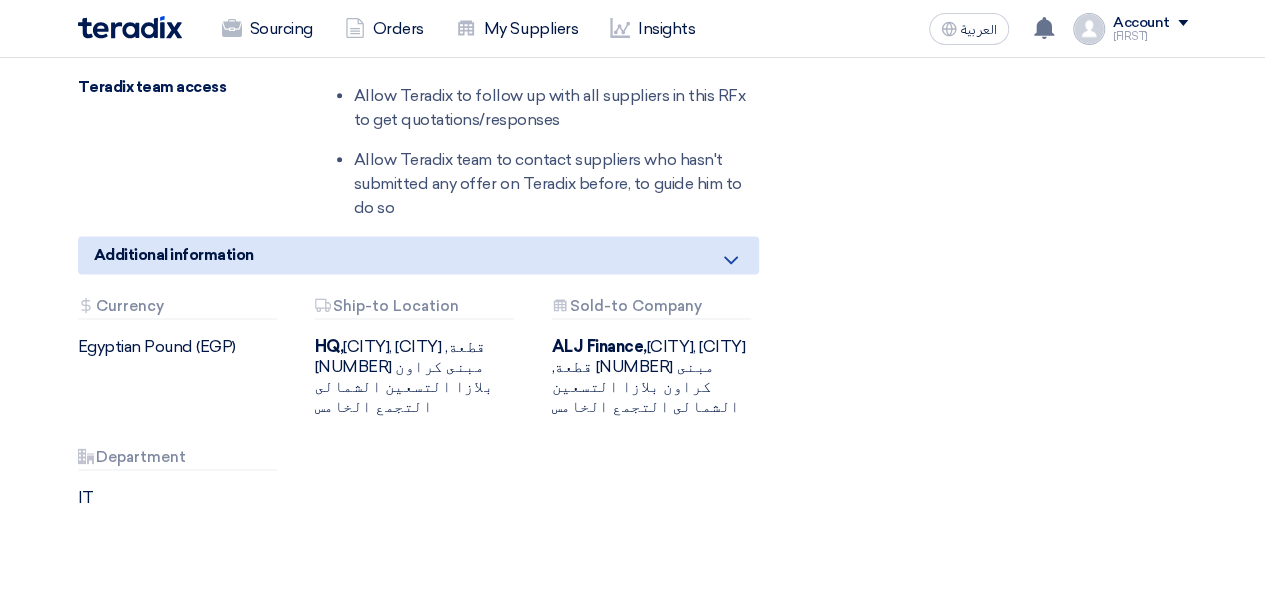 scroll, scrollTop: 800, scrollLeft: 0, axis: vertical 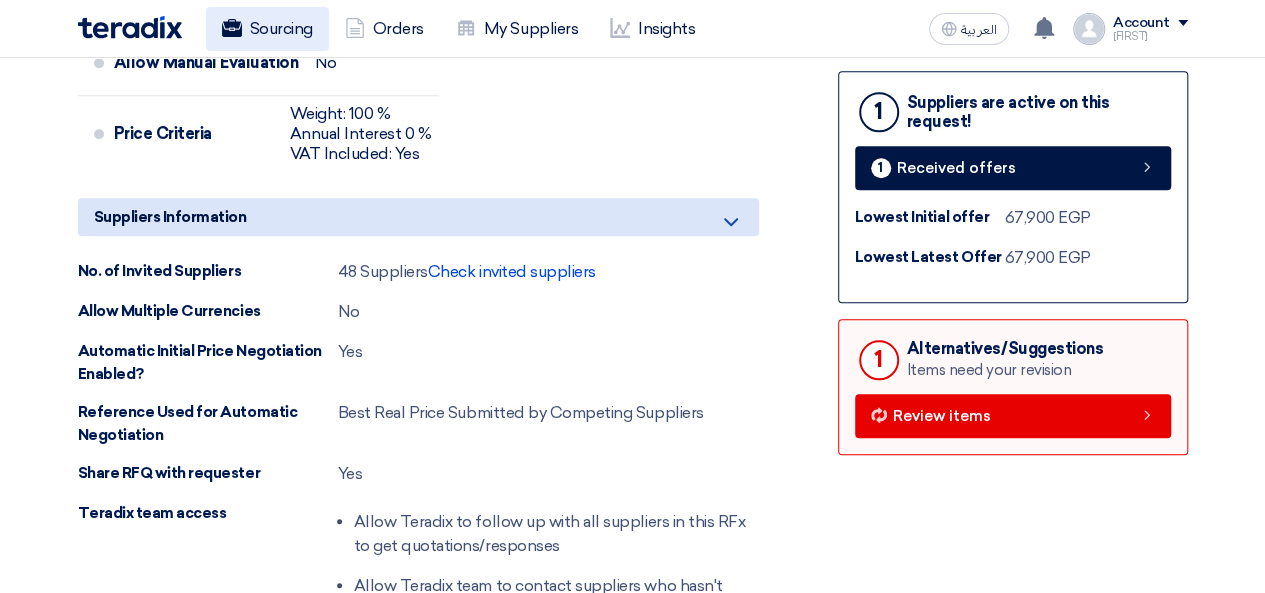 click on "Sourcing" 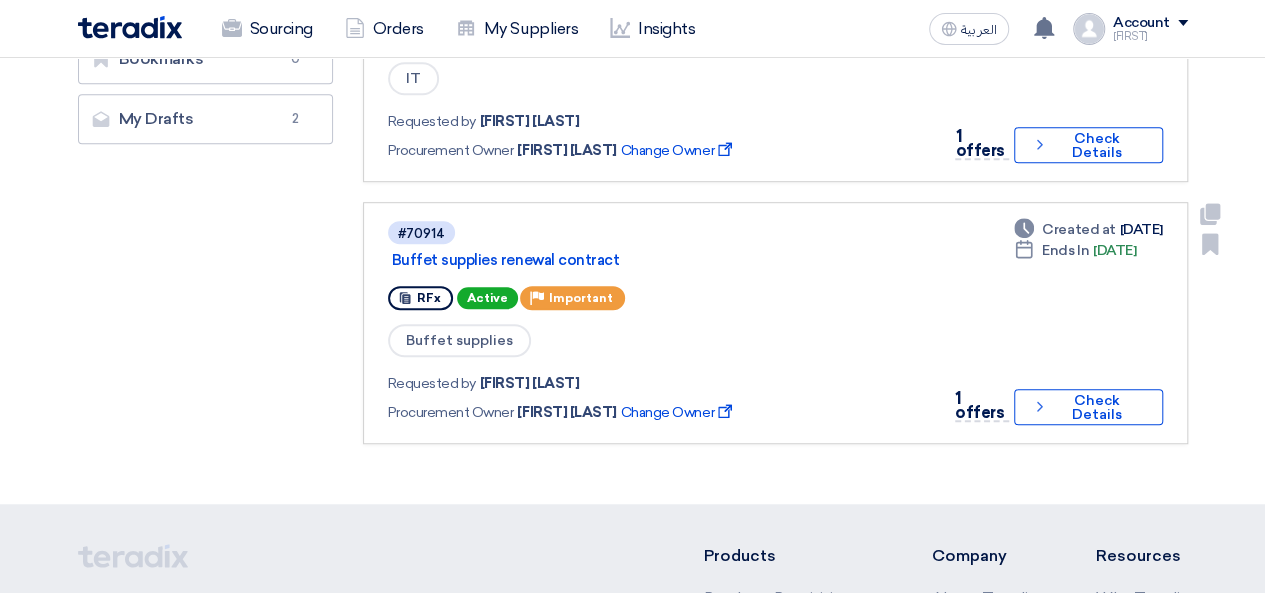 scroll, scrollTop: 600, scrollLeft: 0, axis: vertical 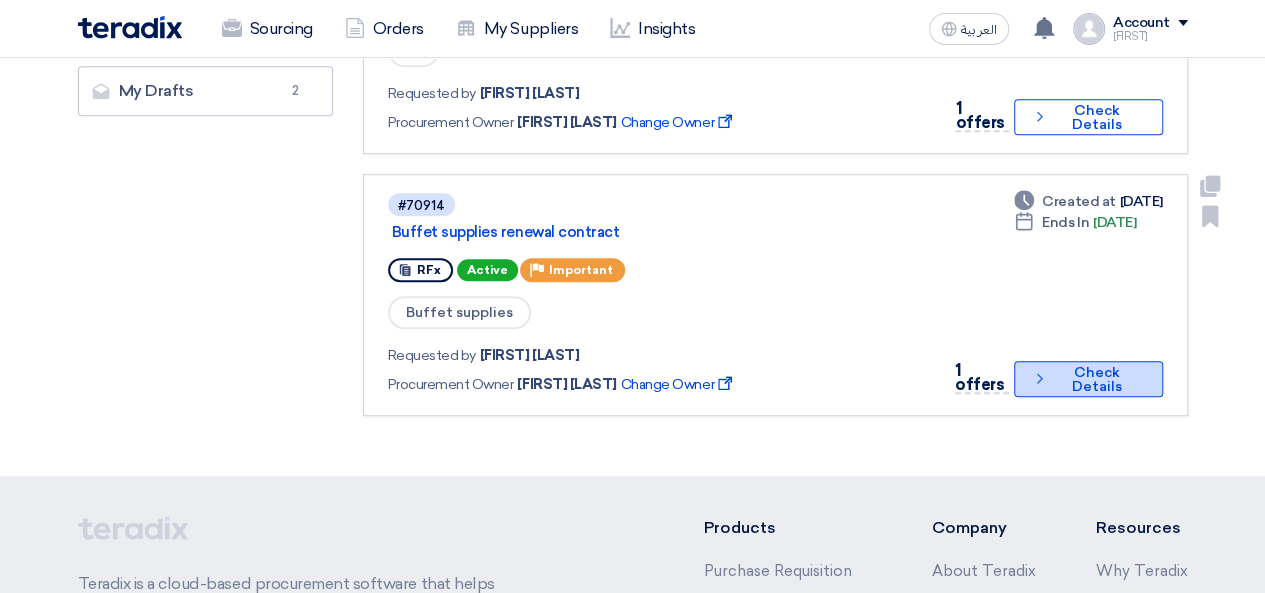 click on "Check details
Check Details" 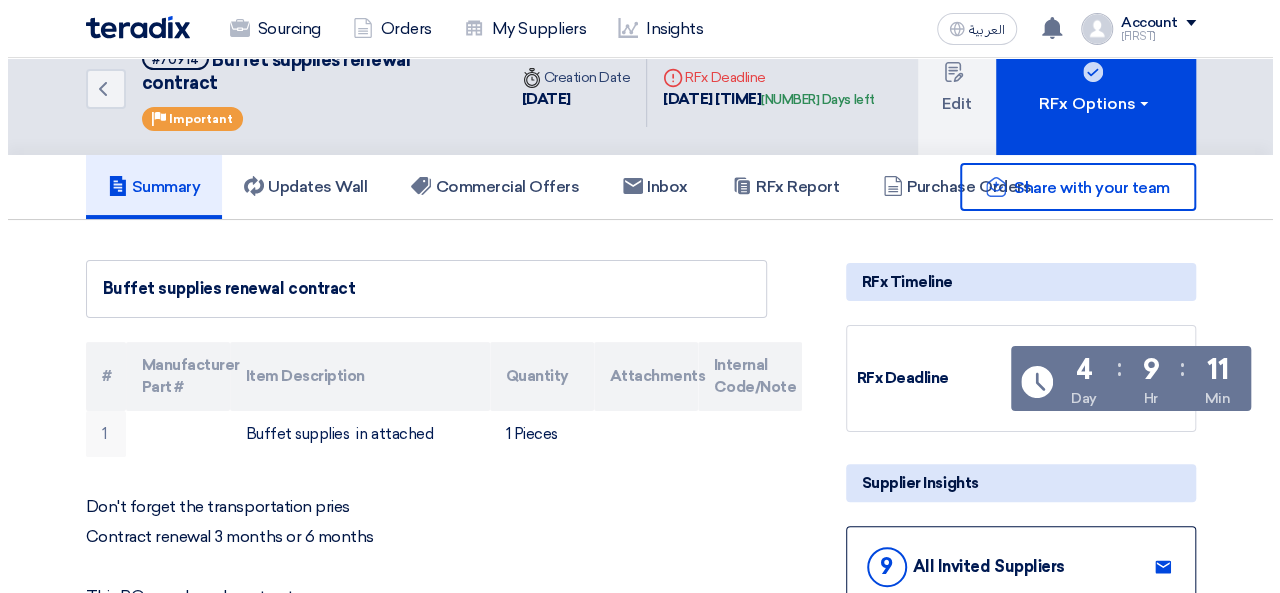 scroll, scrollTop: 0, scrollLeft: 0, axis: both 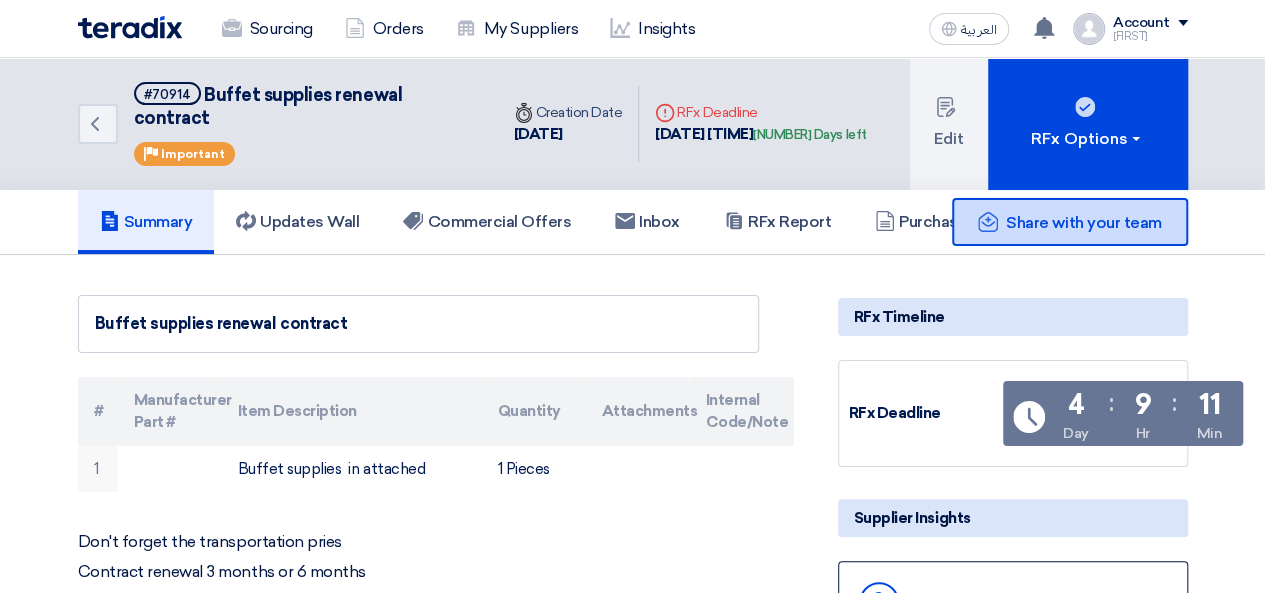click on "Share with your team" 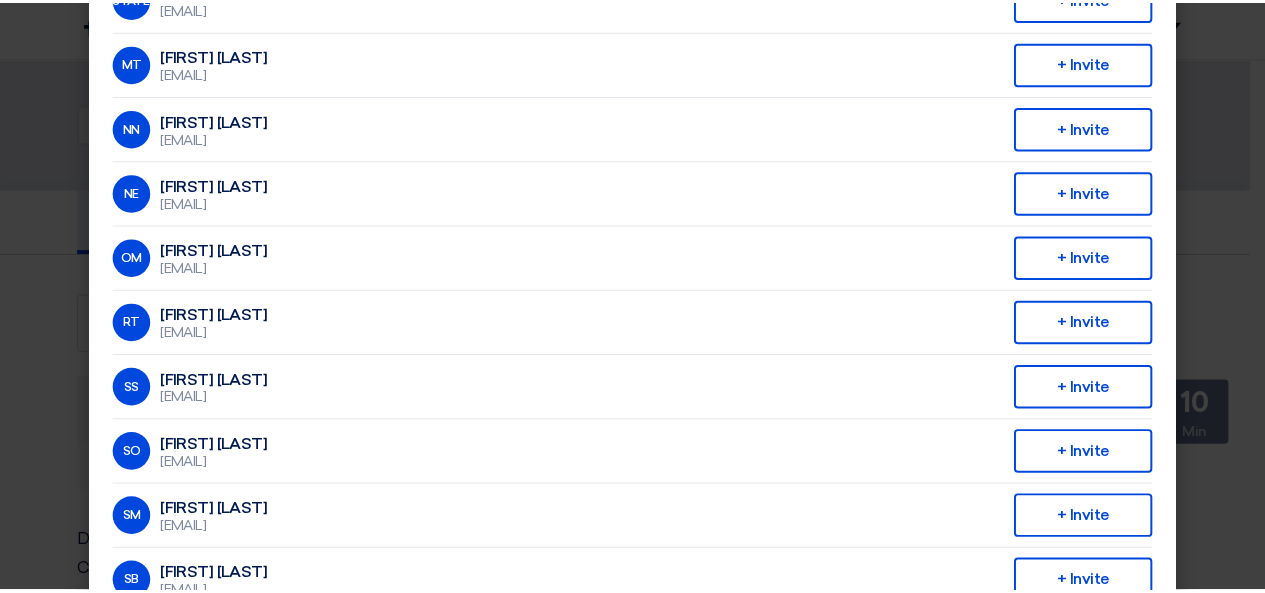 scroll, scrollTop: 1000, scrollLeft: 0, axis: vertical 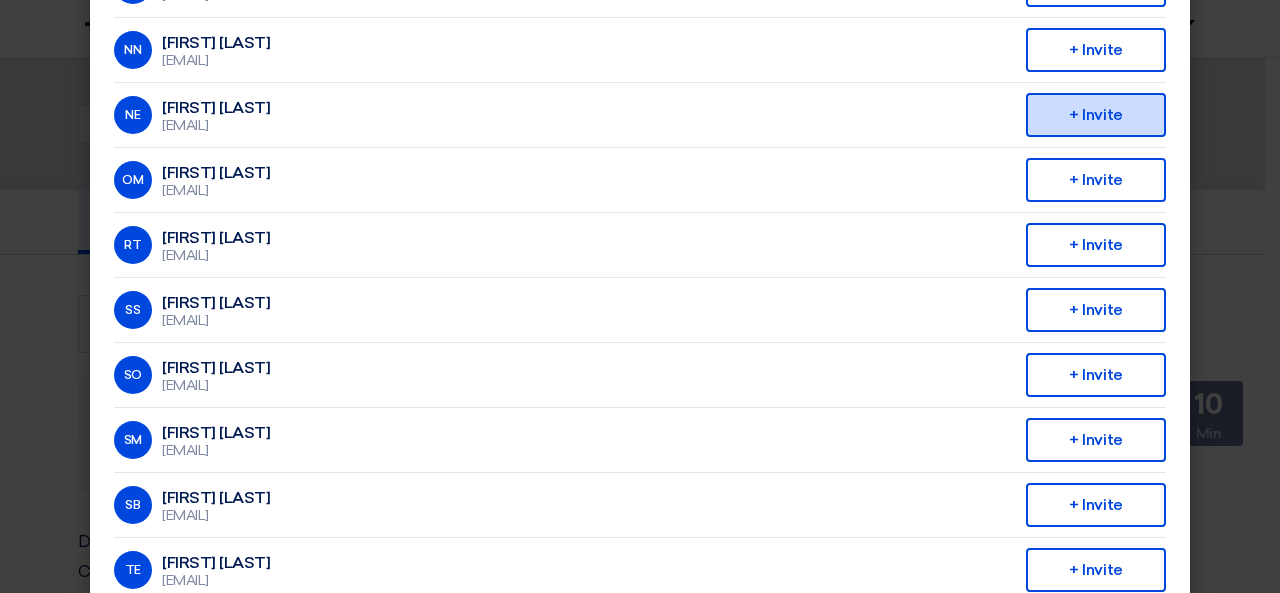 click on "+ Invite" 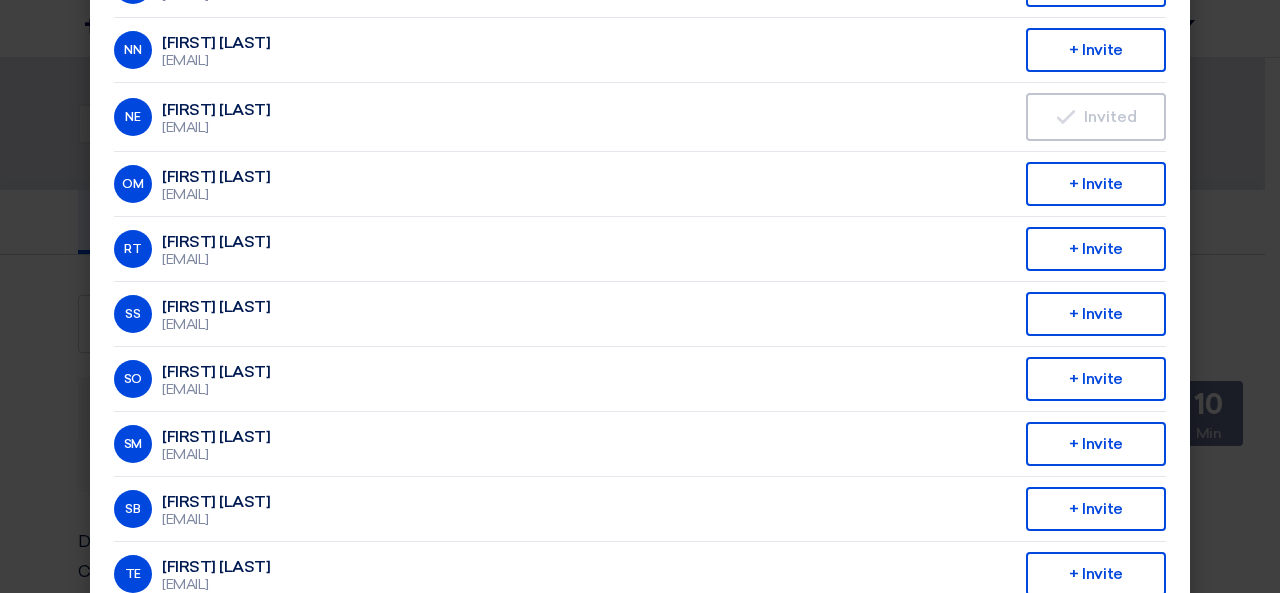 click on "Invite From Your Company
×
Company Team
ALJ Finance
[INITIALS]
[FIRST] [LAST]
[EMAIL]
+ Invite
[INITIALS]
[FIRST] [LAST]
[EMAIL]
+ Invite
[INITIALS]
[FIRST] [LAST]
[EMAIL]
+ Invite
[INITIALS]
[FIRST] [LAST]
+ Invite" 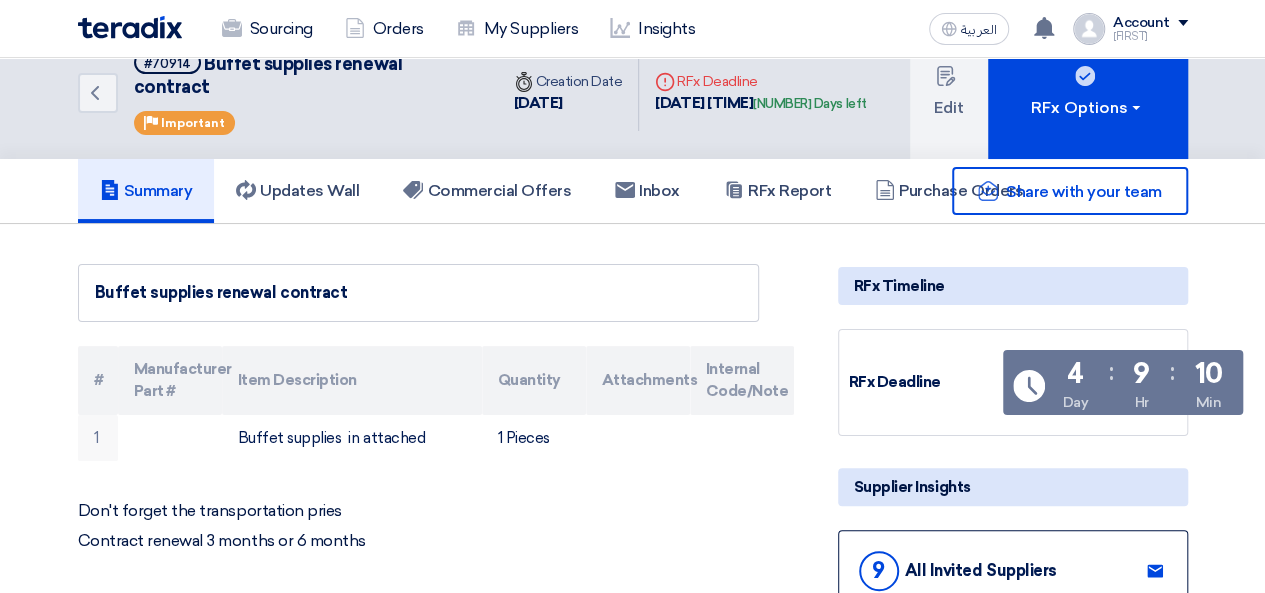 scroll, scrollTop: 0, scrollLeft: 0, axis: both 